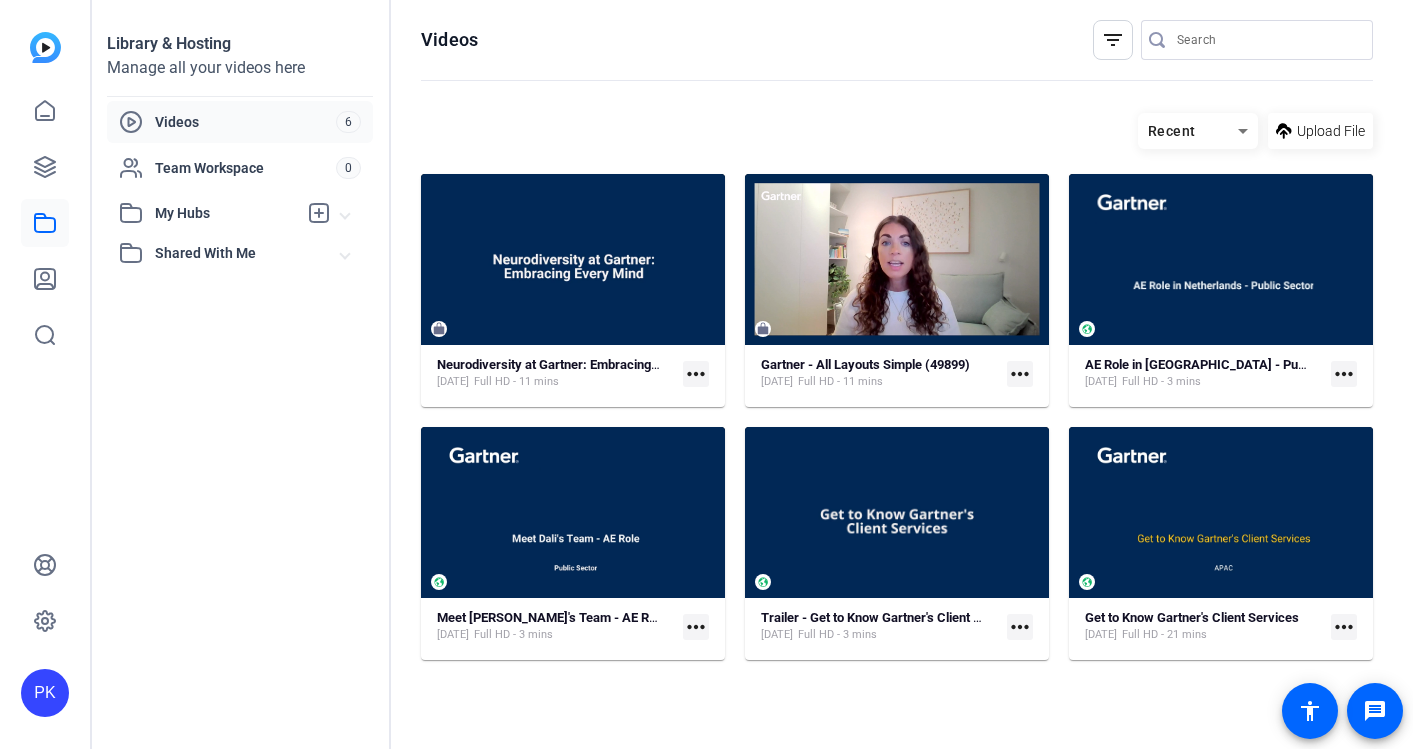 scroll, scrollTop: 0, scrollLeft: 0, axis: both 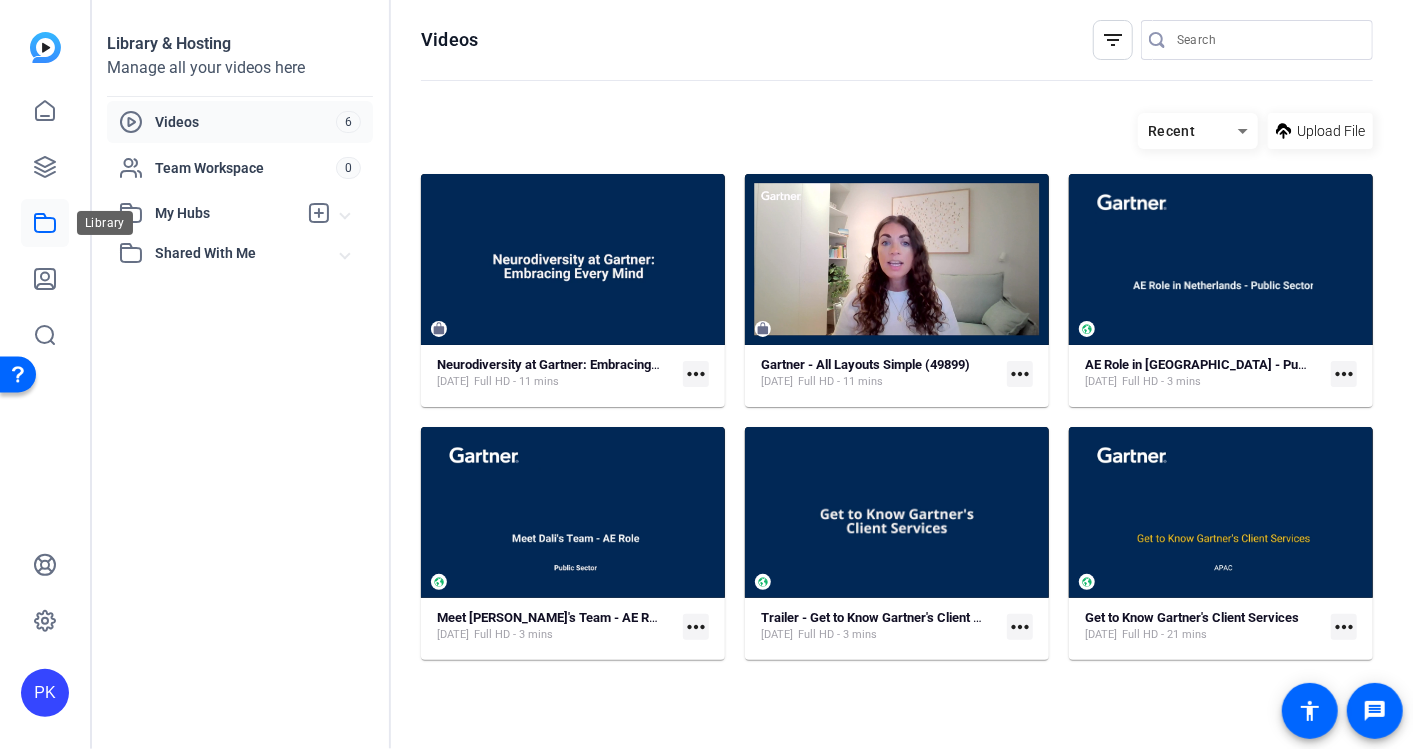 click 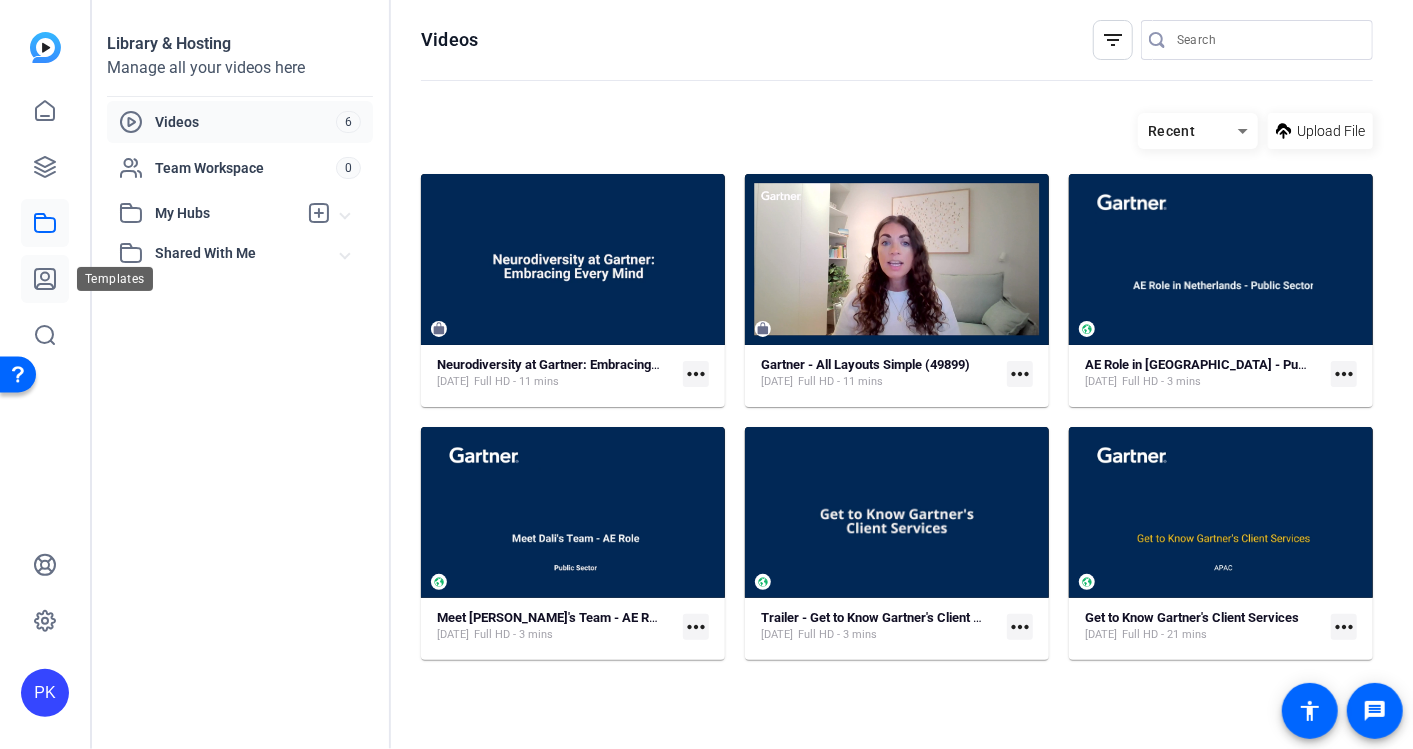 click 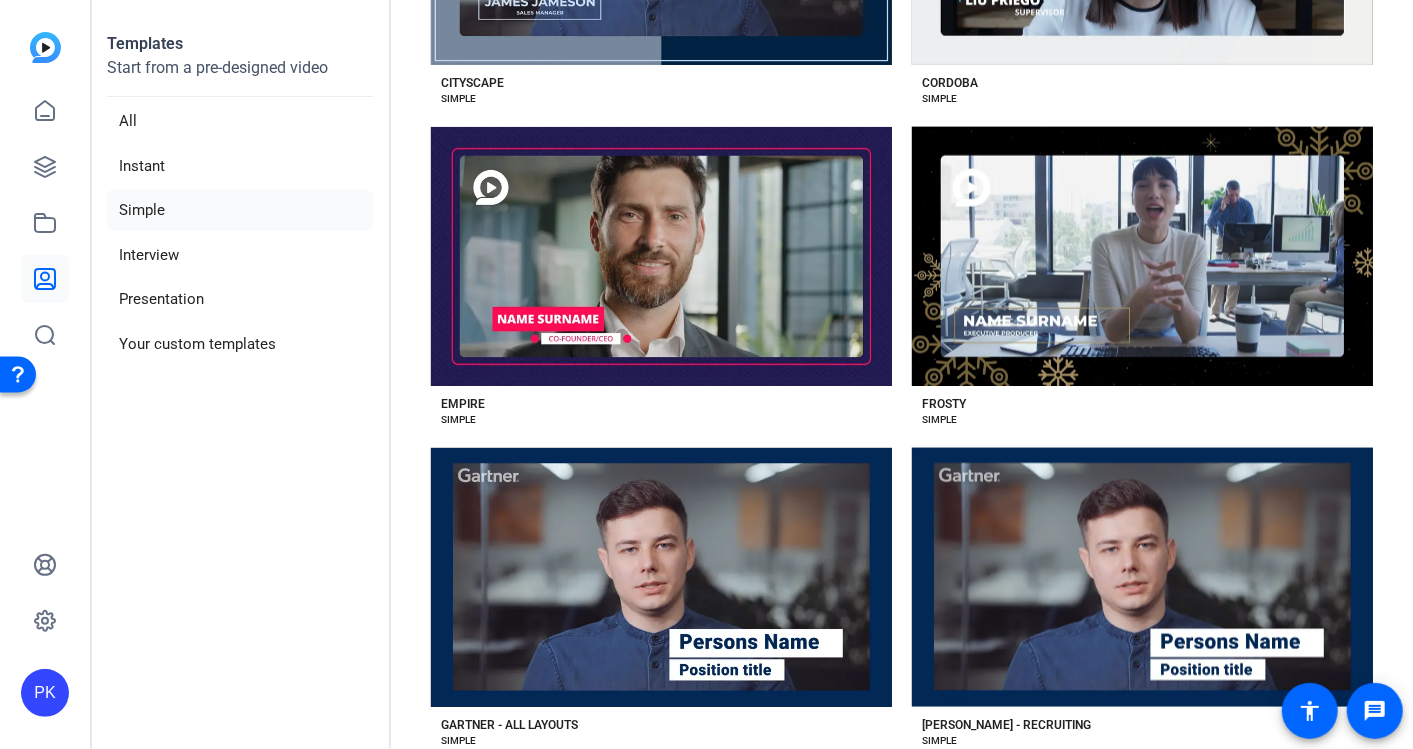 scroll, scrollTop: 2014, scrollLeft: 0, axis: vertical 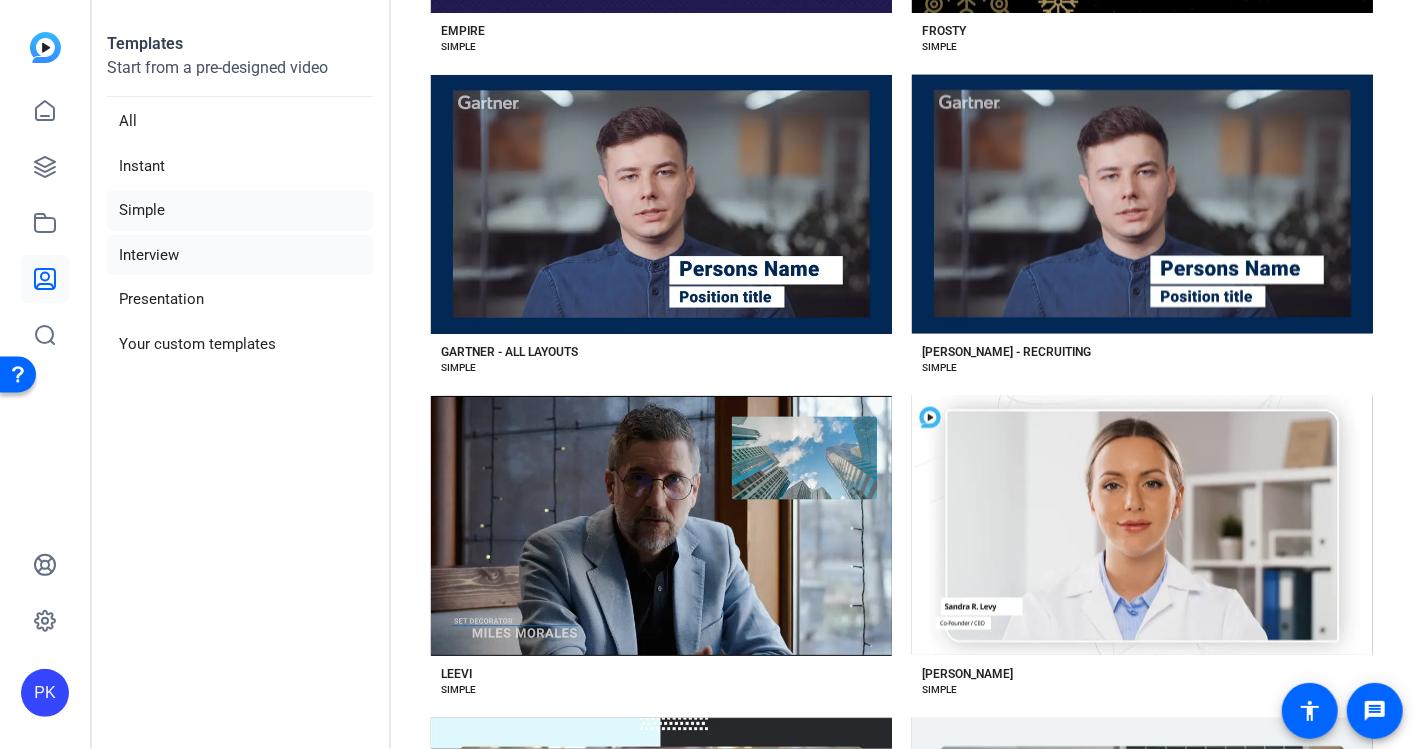 click on "Interview" 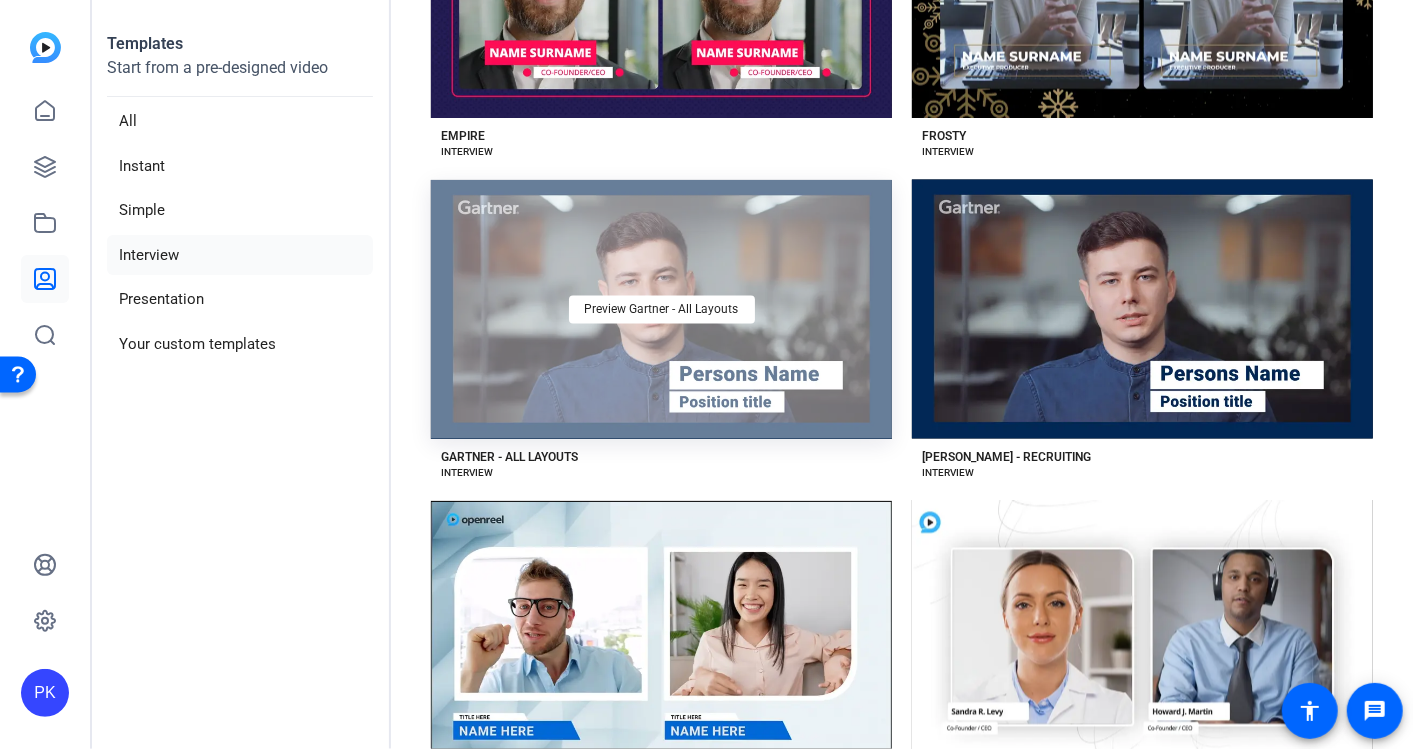 scroll, scrollTop: 1925, scrollLeft: 0, axis: vertical 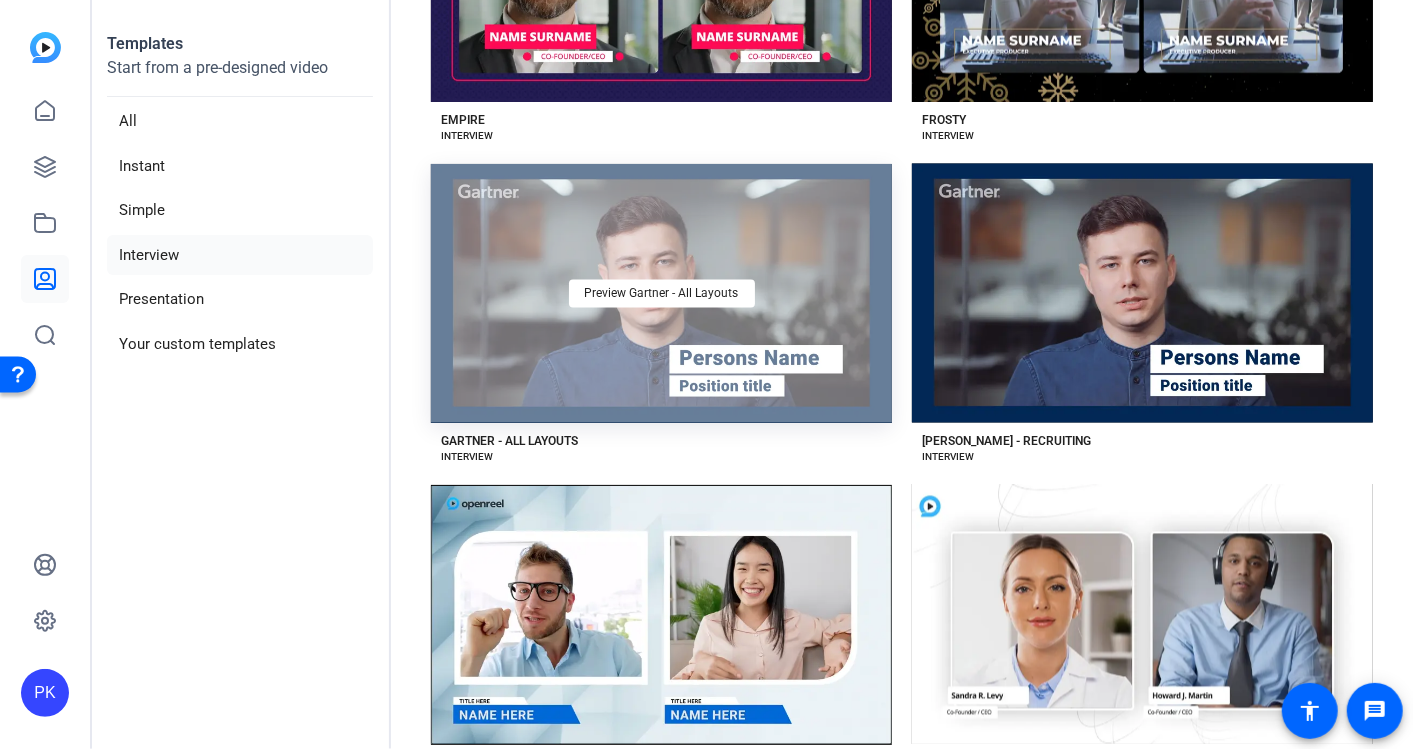 click on "Preview Gartner - All Layouts" 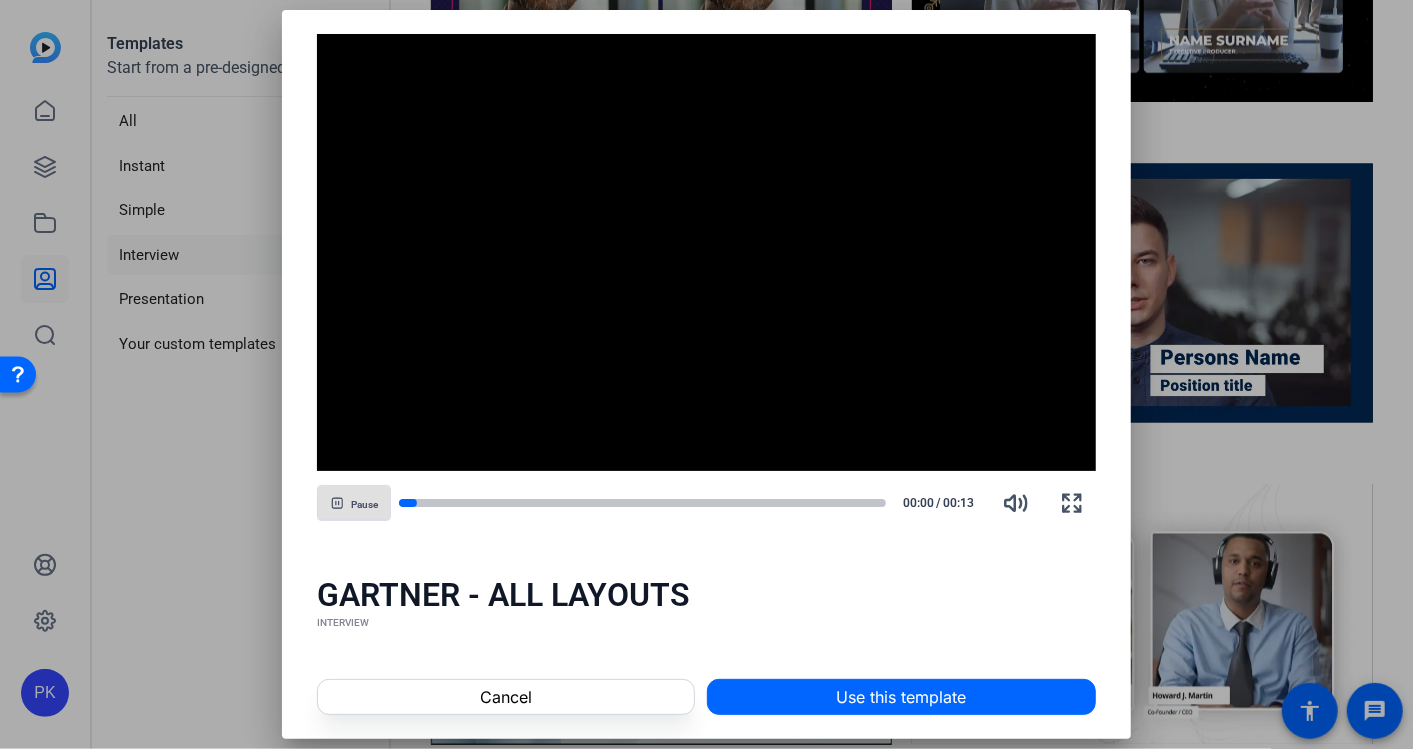 click at bounding box center [354, 503] 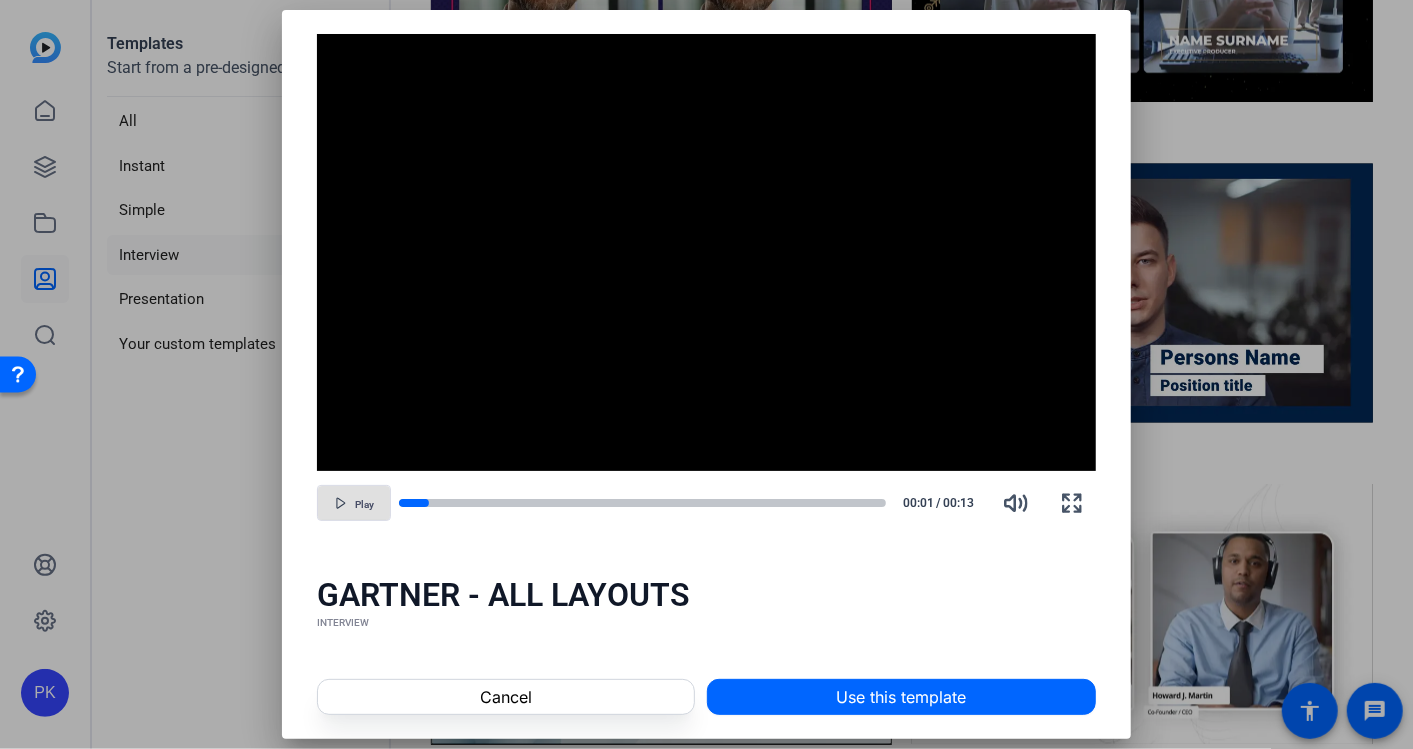 click at bounding box center (354, 503) 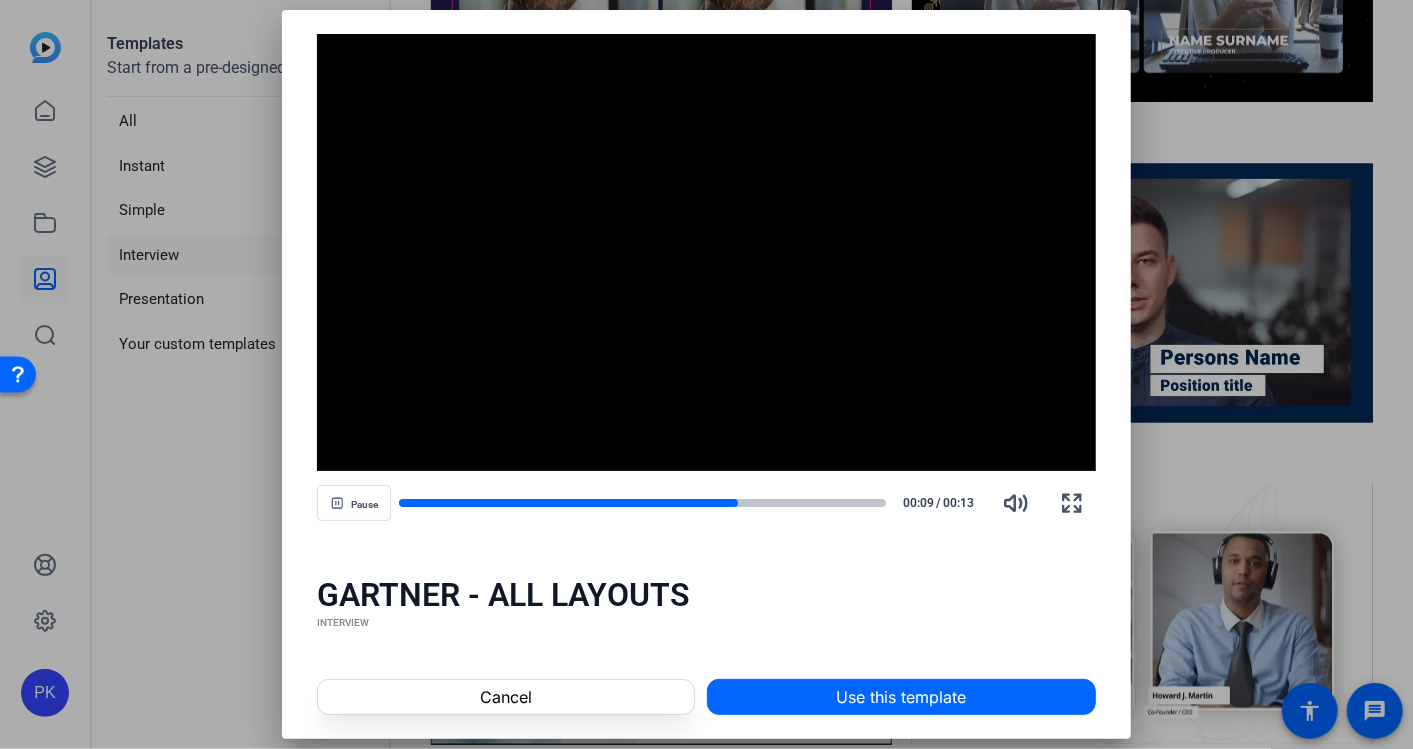 click at bounding box center [706, 374] 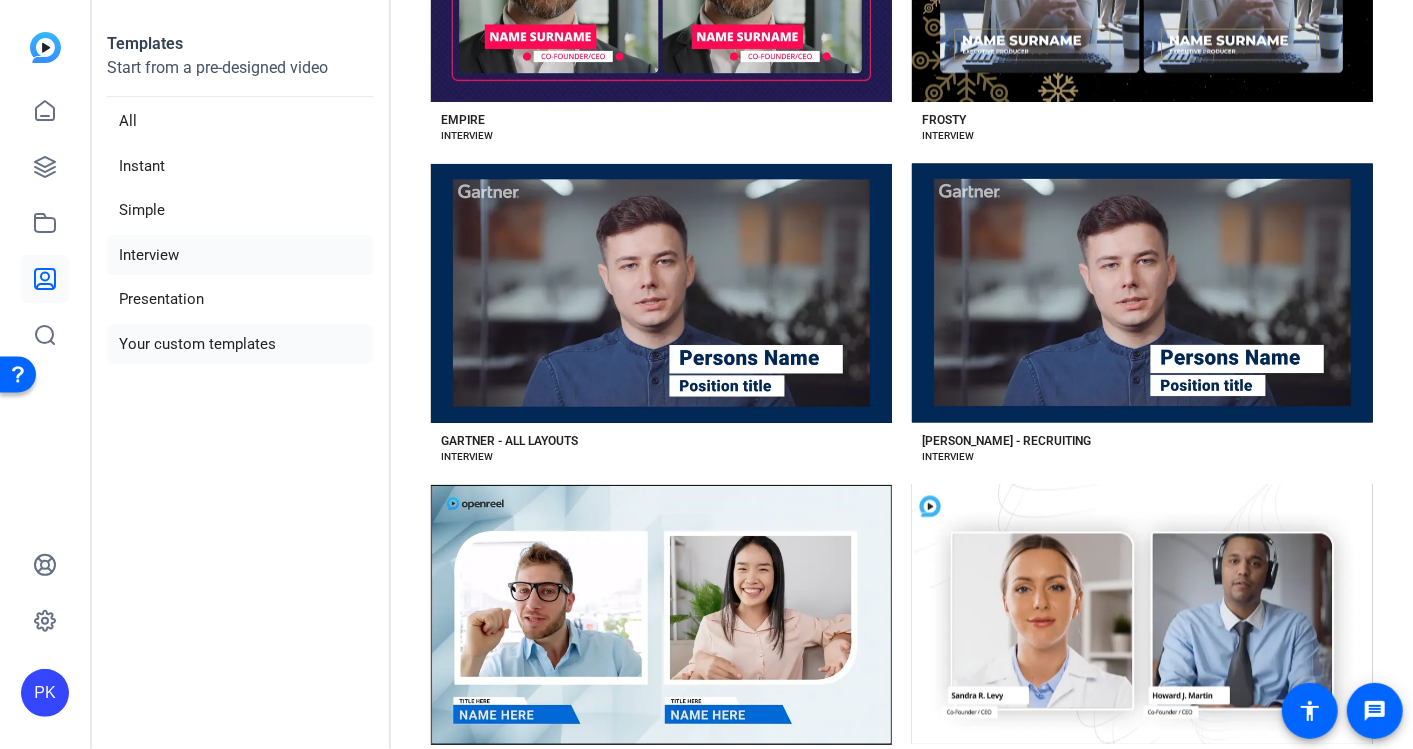 click on "Your custom templates" 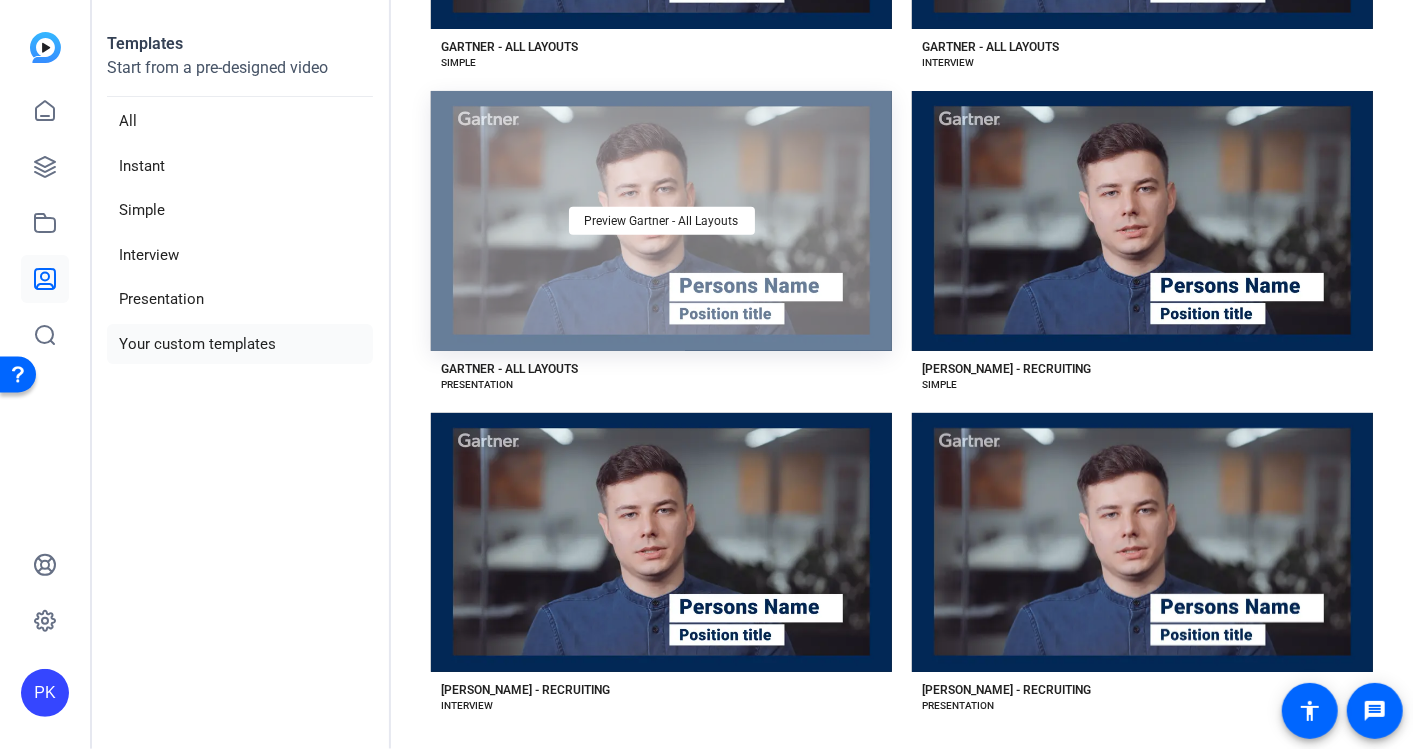 scroll, scrollTop: 390, scrollLeft: 0, axis: vertical 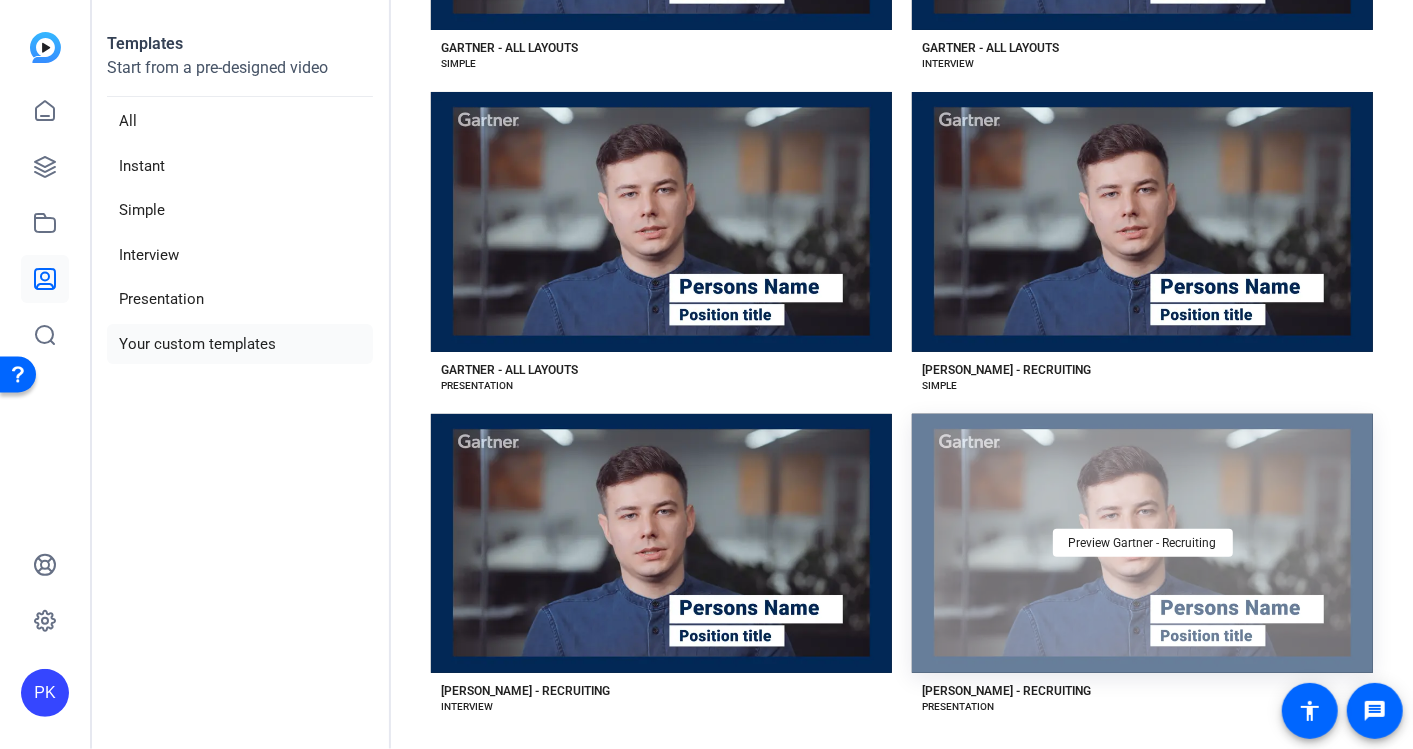 click on "Preview Gartner - Recruiting" 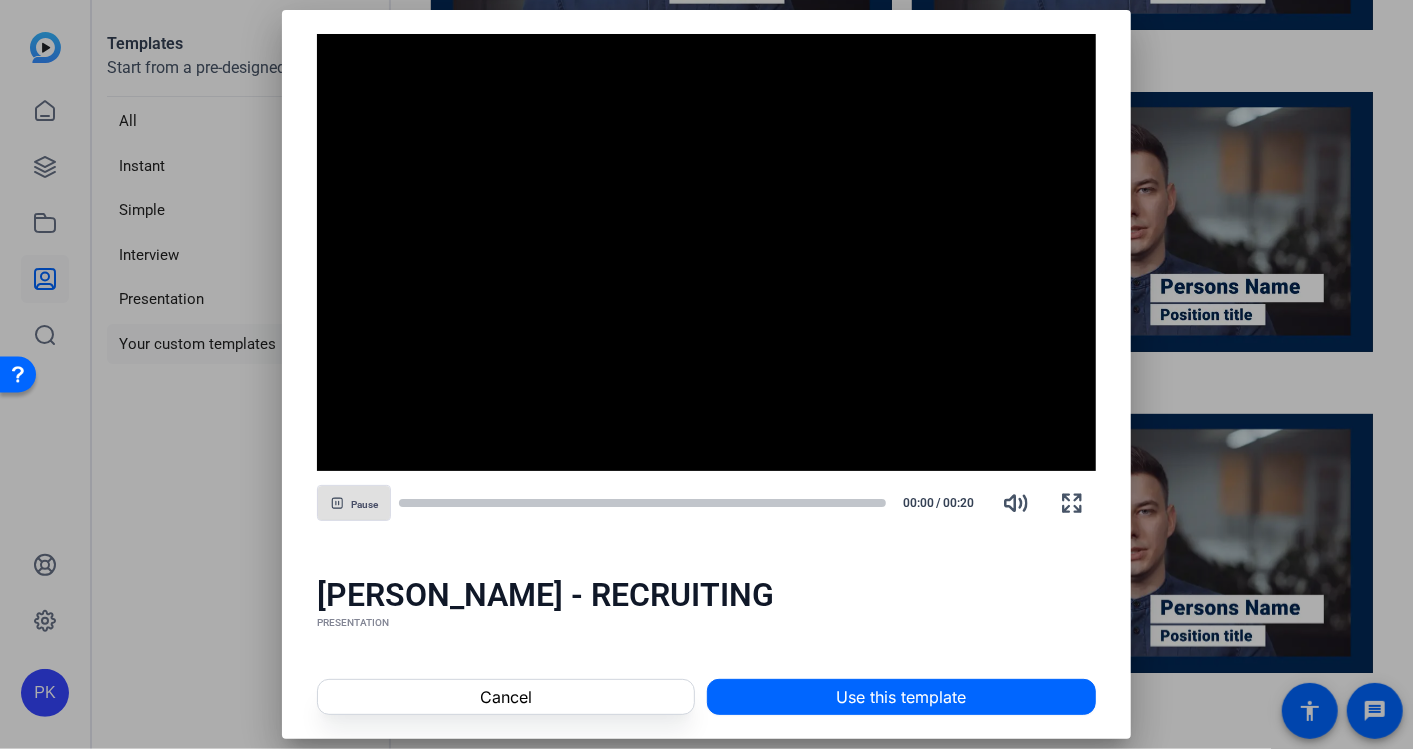click on "Pause" at bounding box center [364, 505] 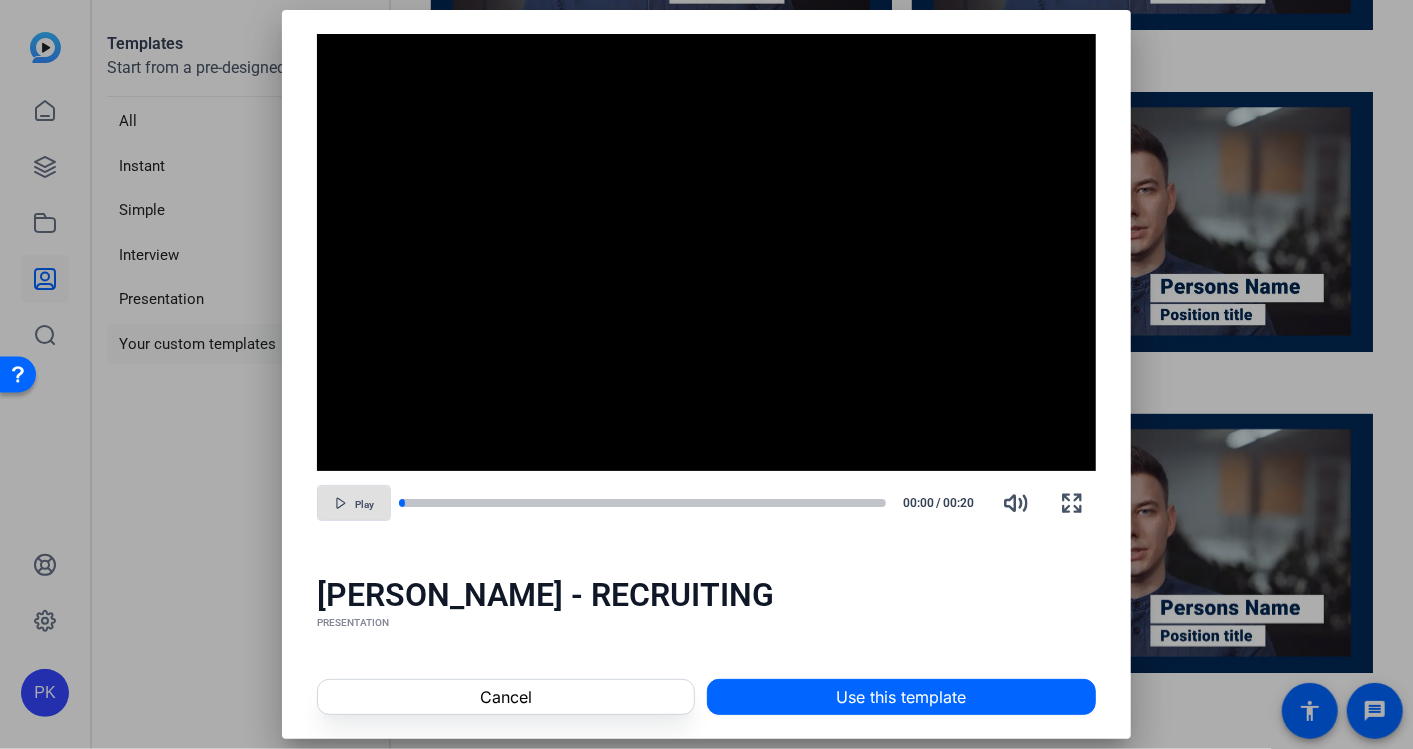 click on "Play" at bounding box center [364, 505] 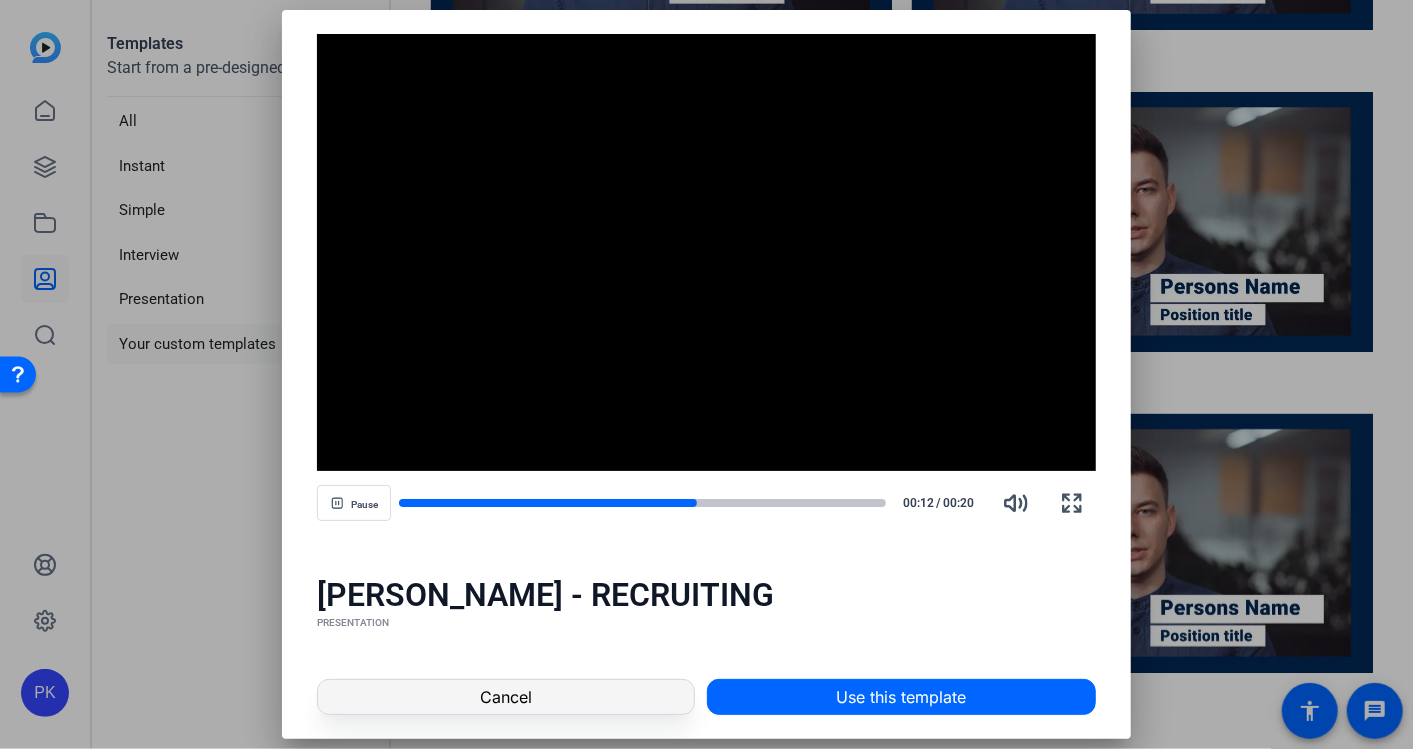 click on "Cancel" at bounding box center [506, 697] 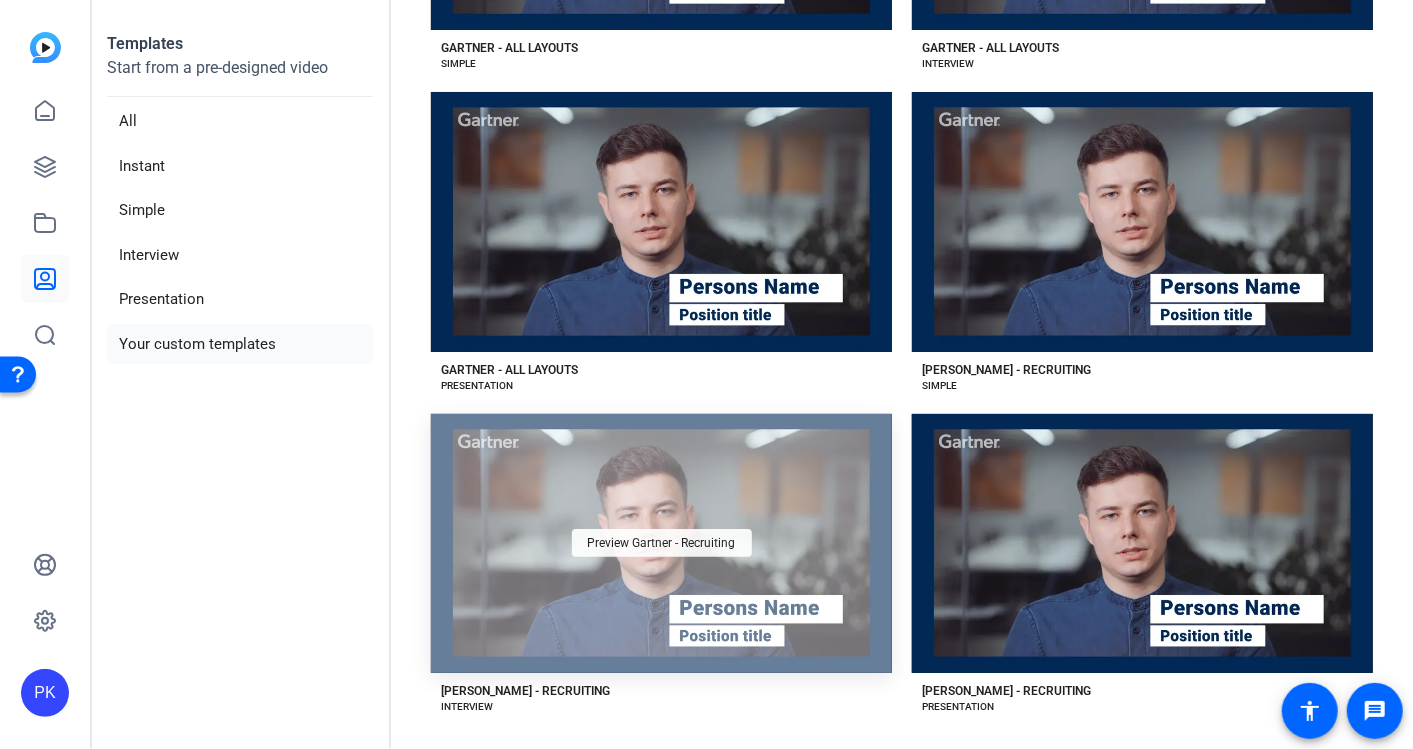 click on "Preview Gartner - Recruiting" 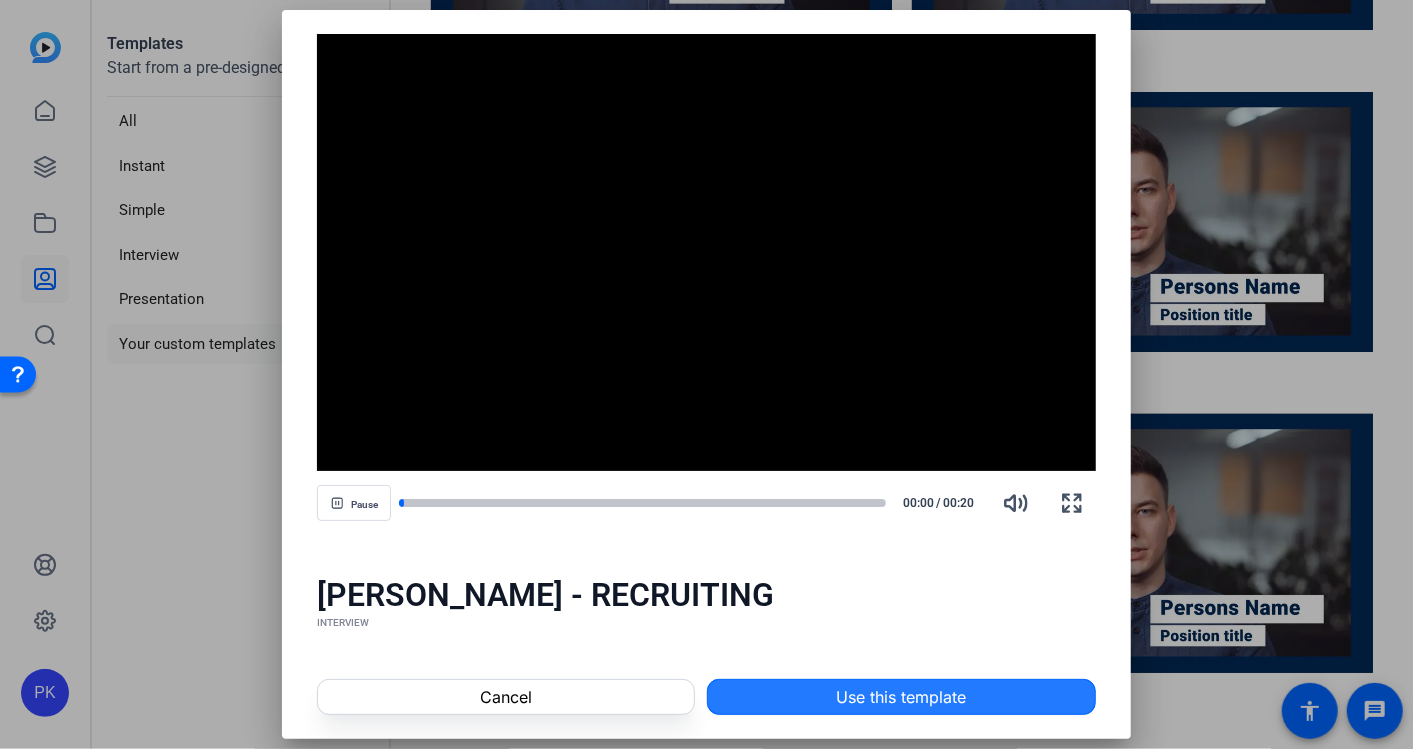click on "Use this template" at bounding box center [901, 697] 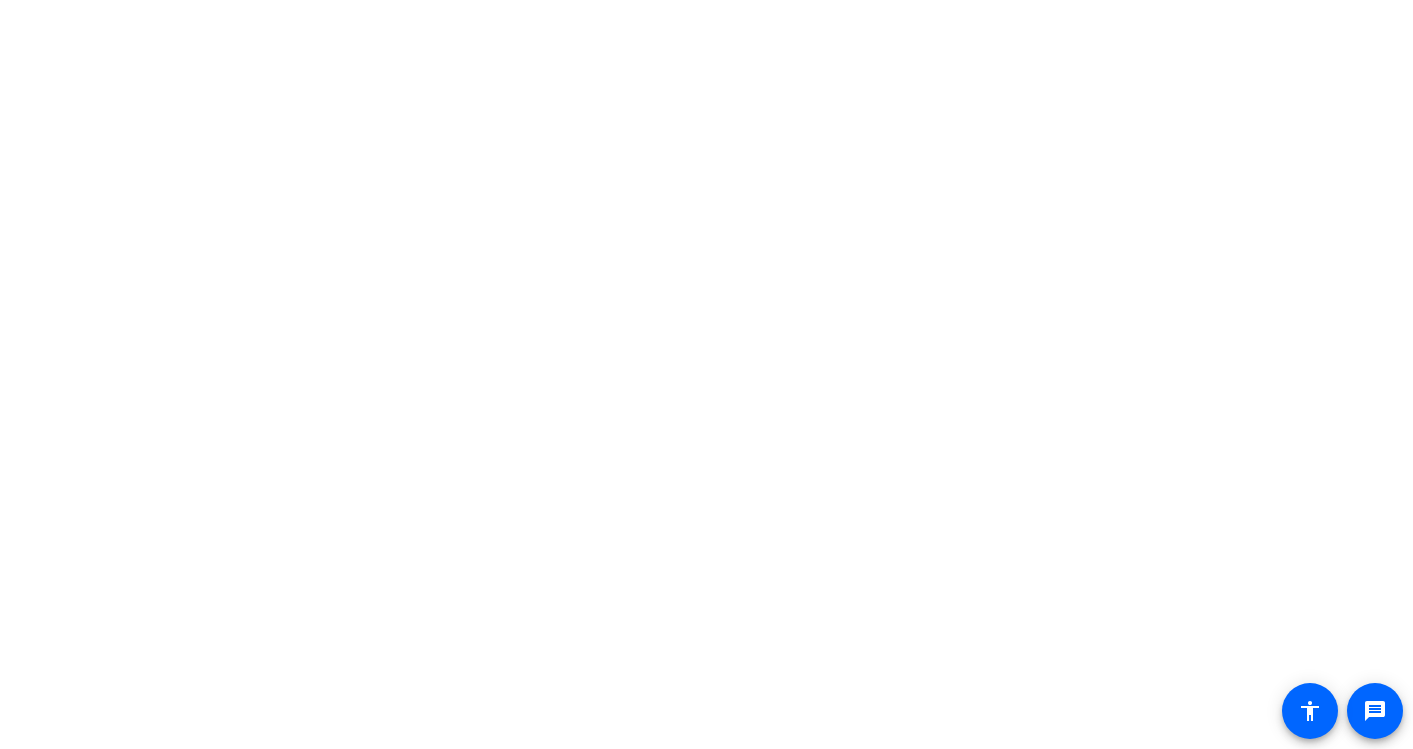scroll, scrollTop: 0, scrollLeft: 0, axis: both 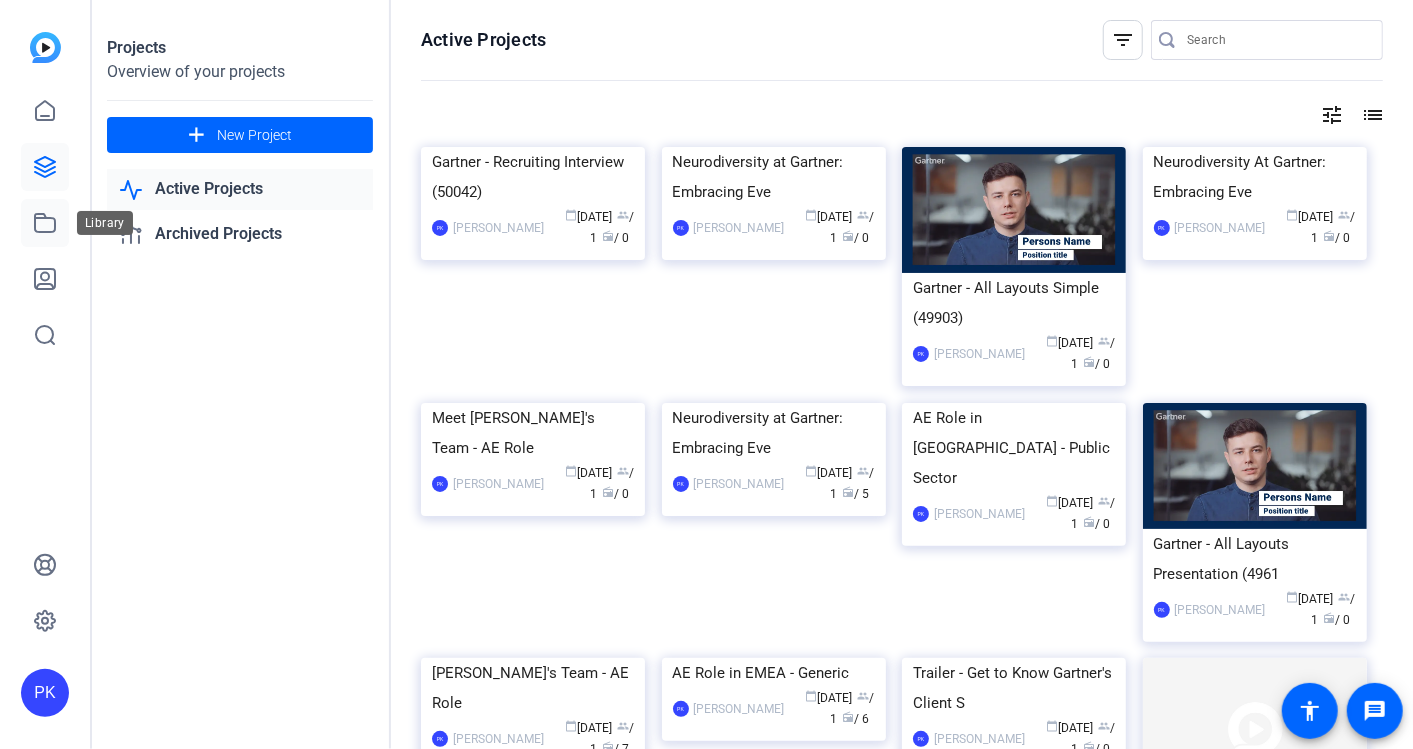 click 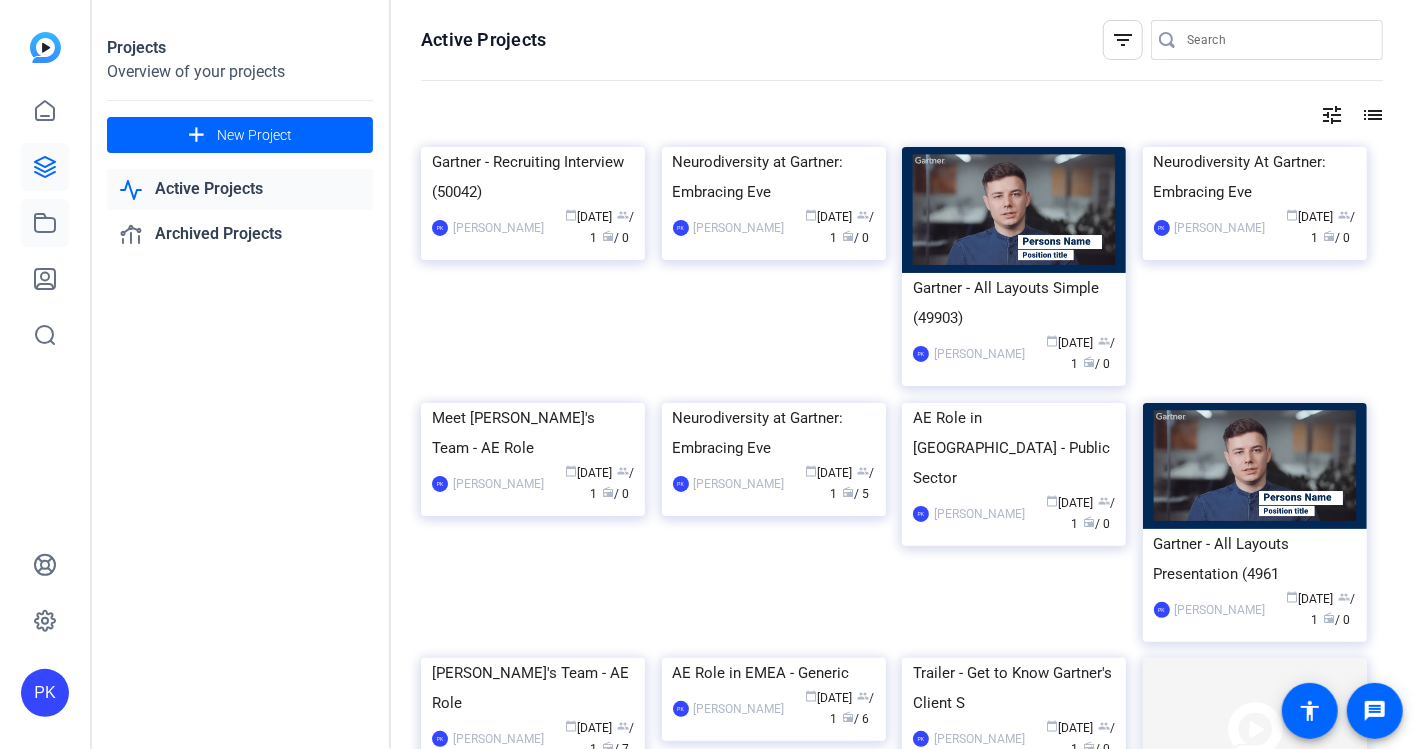 scroll, scrollTop: 0, scrollLeft: 0, axis: both 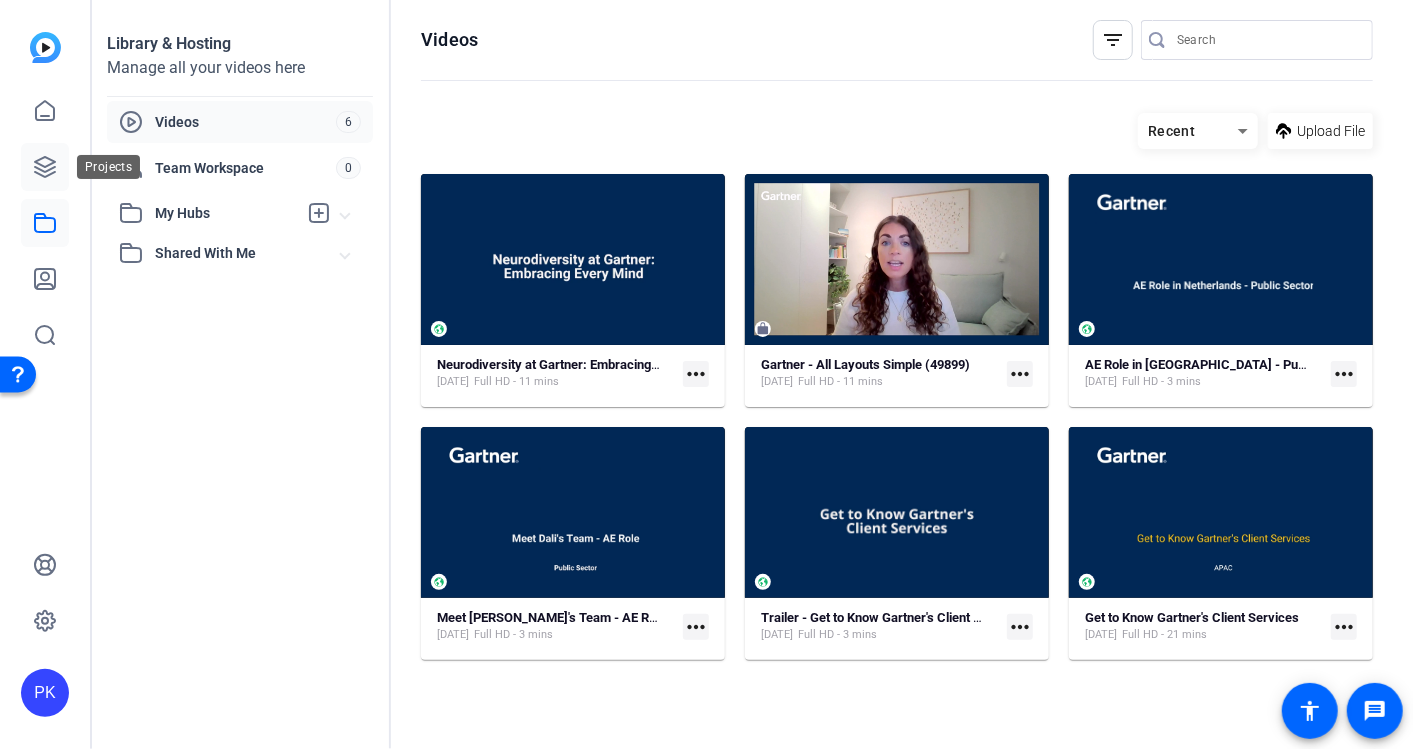 click 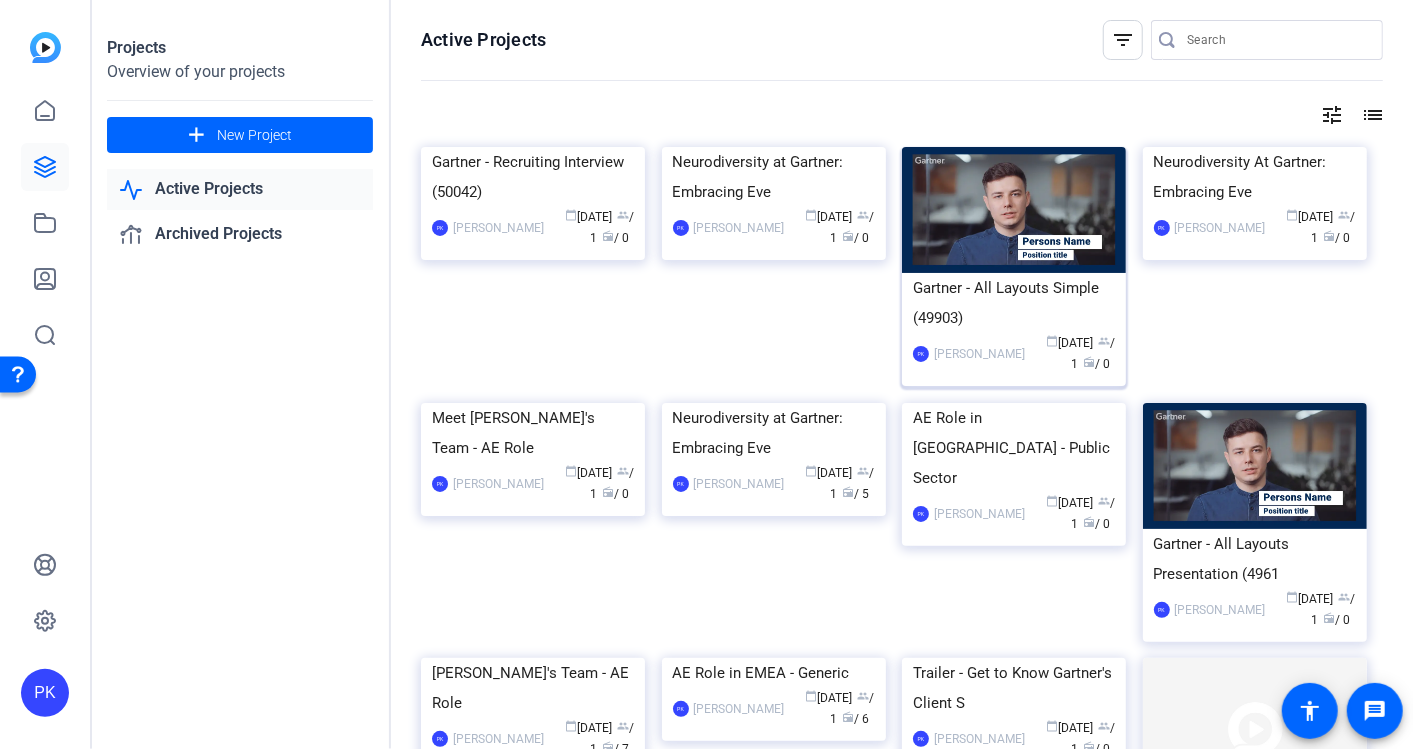 click on "group" 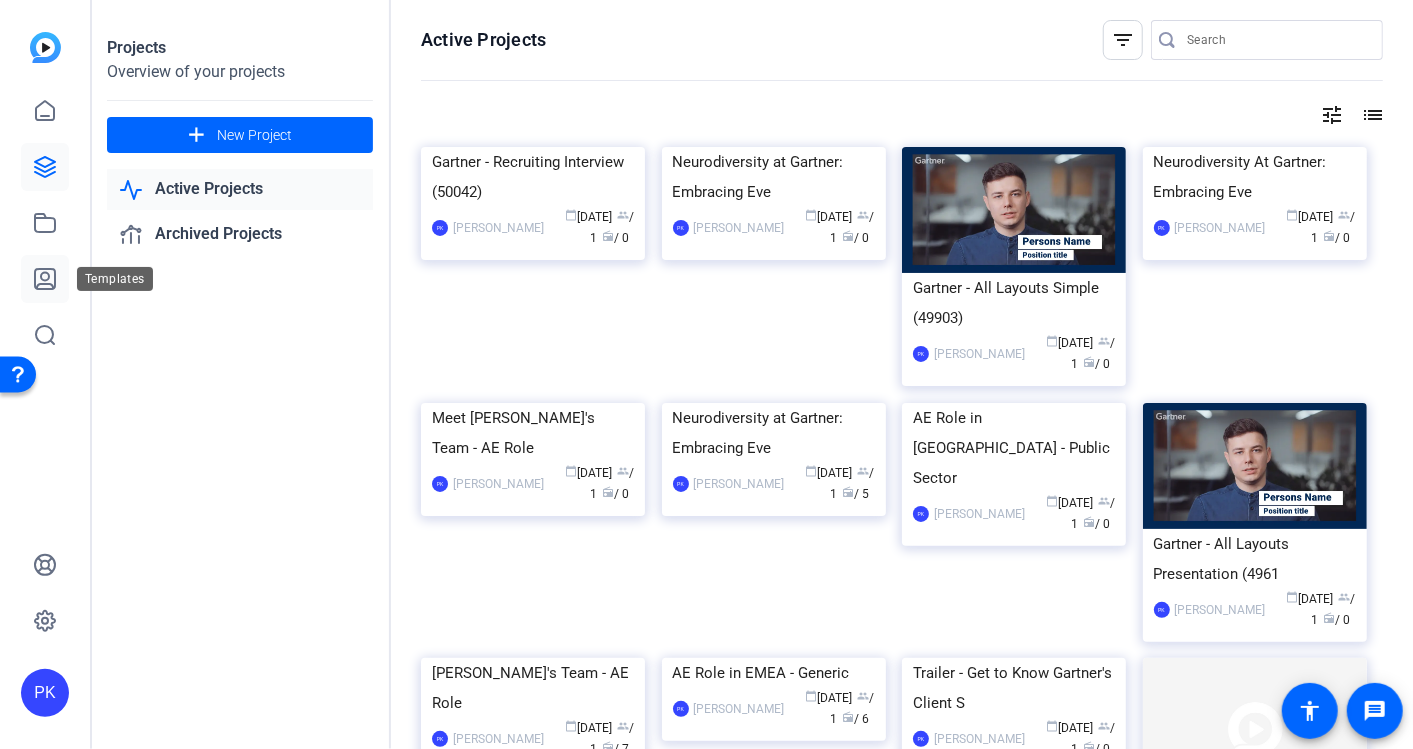 click 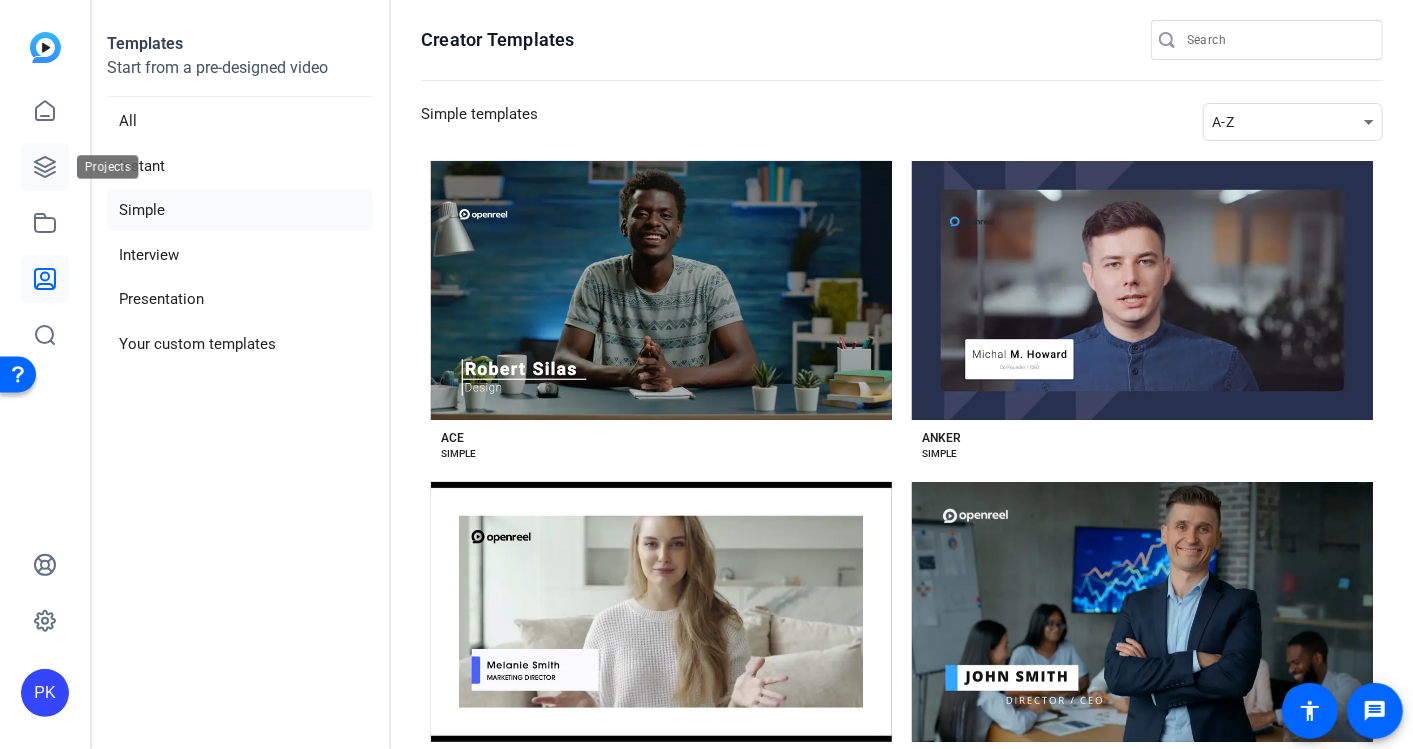 click 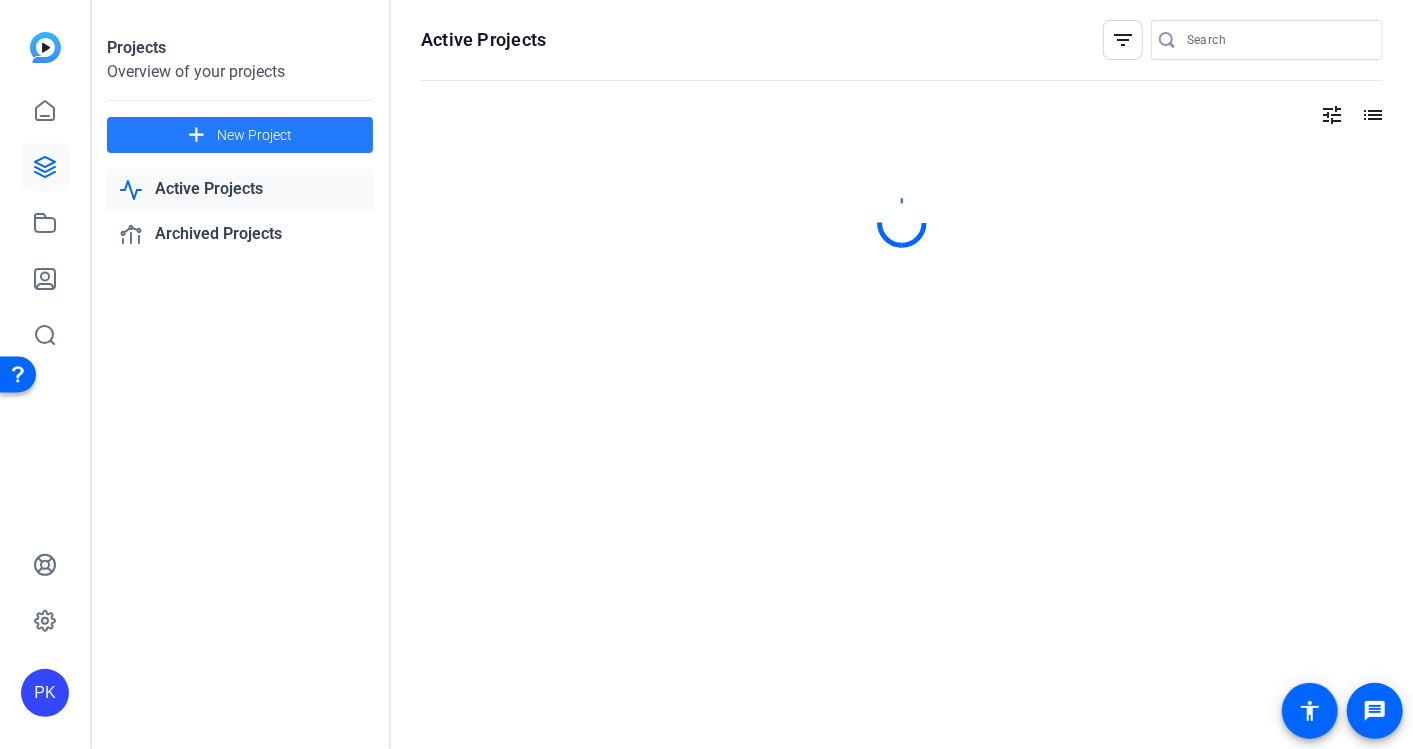 click on "add" 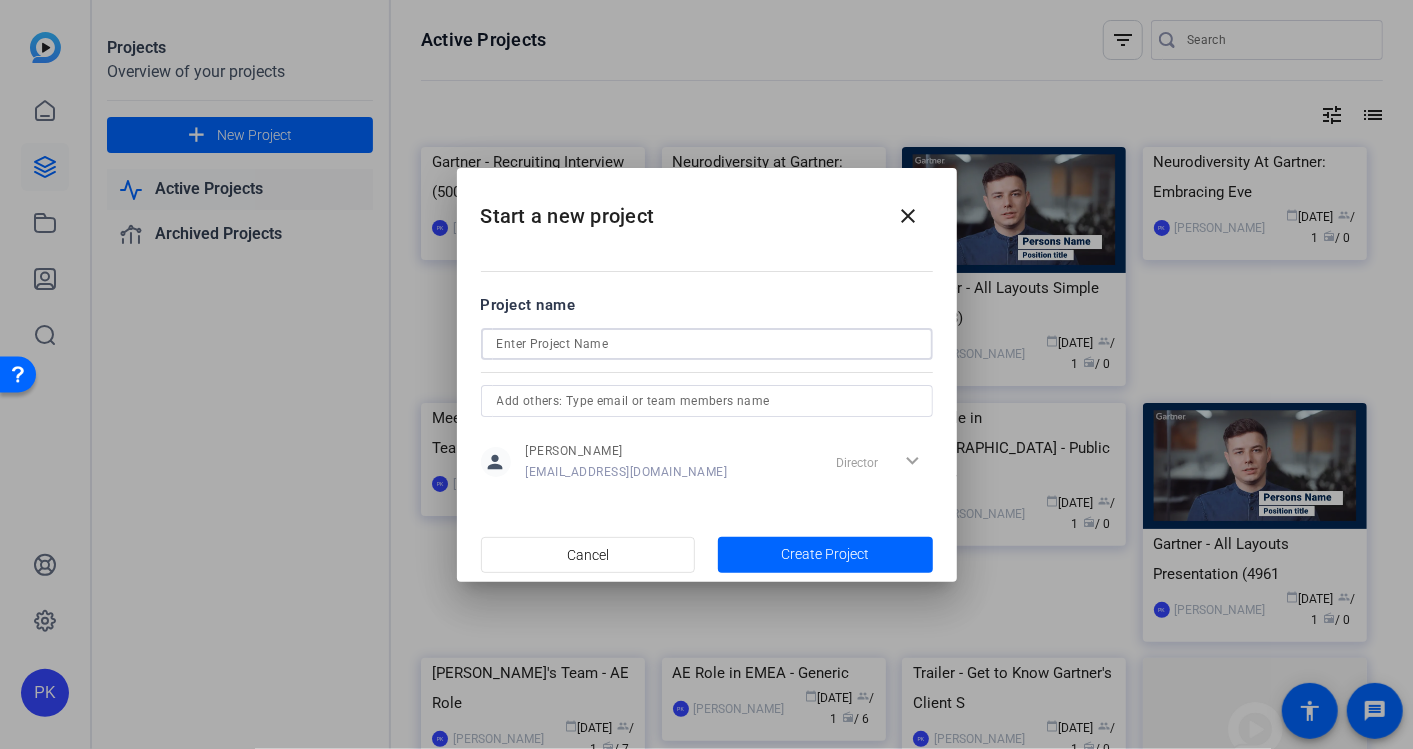 click at bounding box center (707, 344) 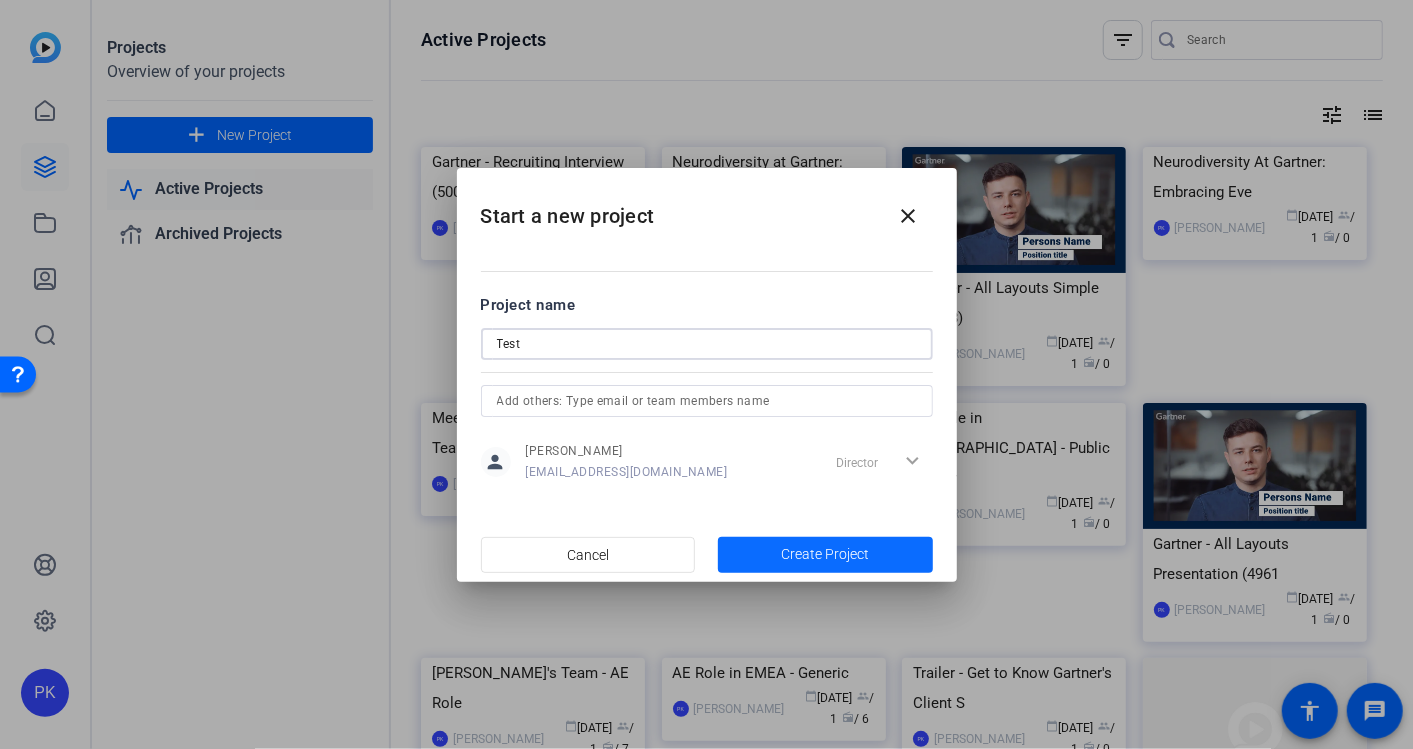 type on "Test" 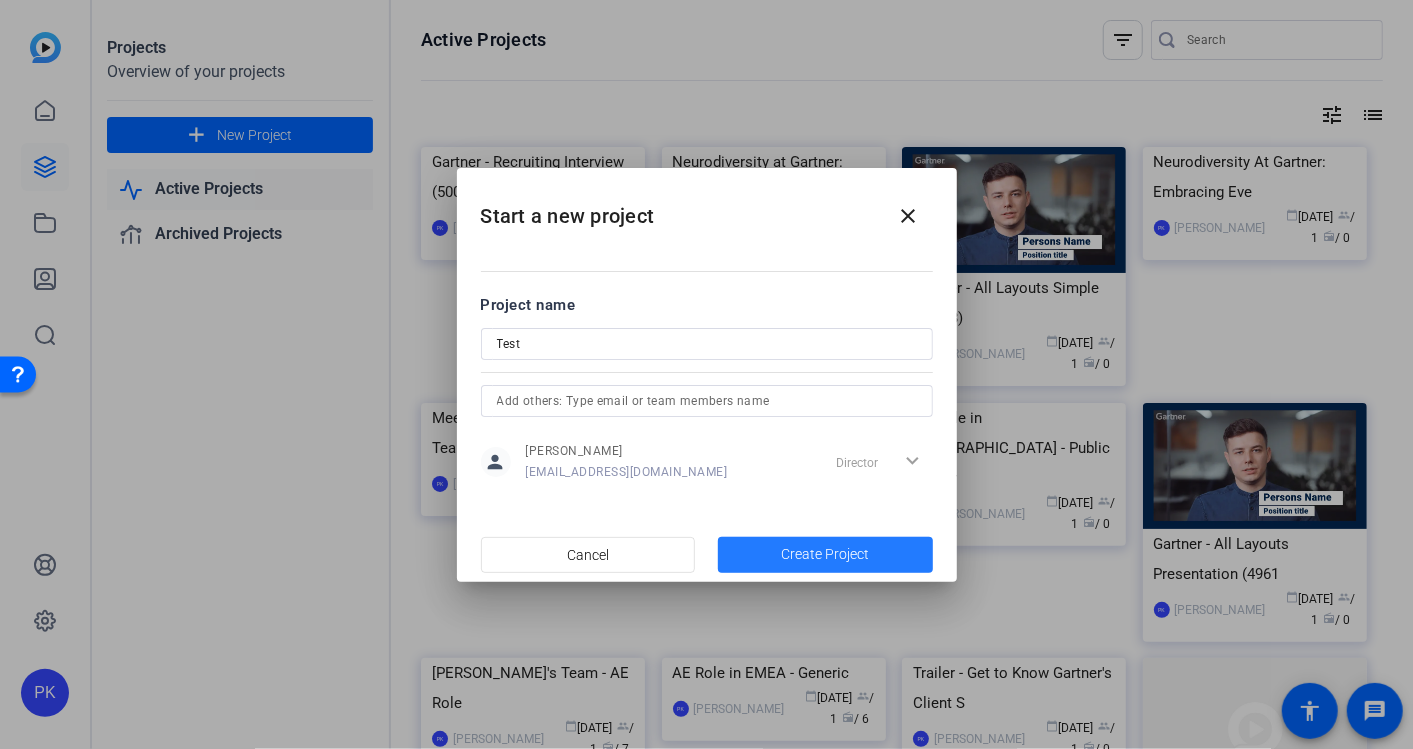 click on "Create Project" 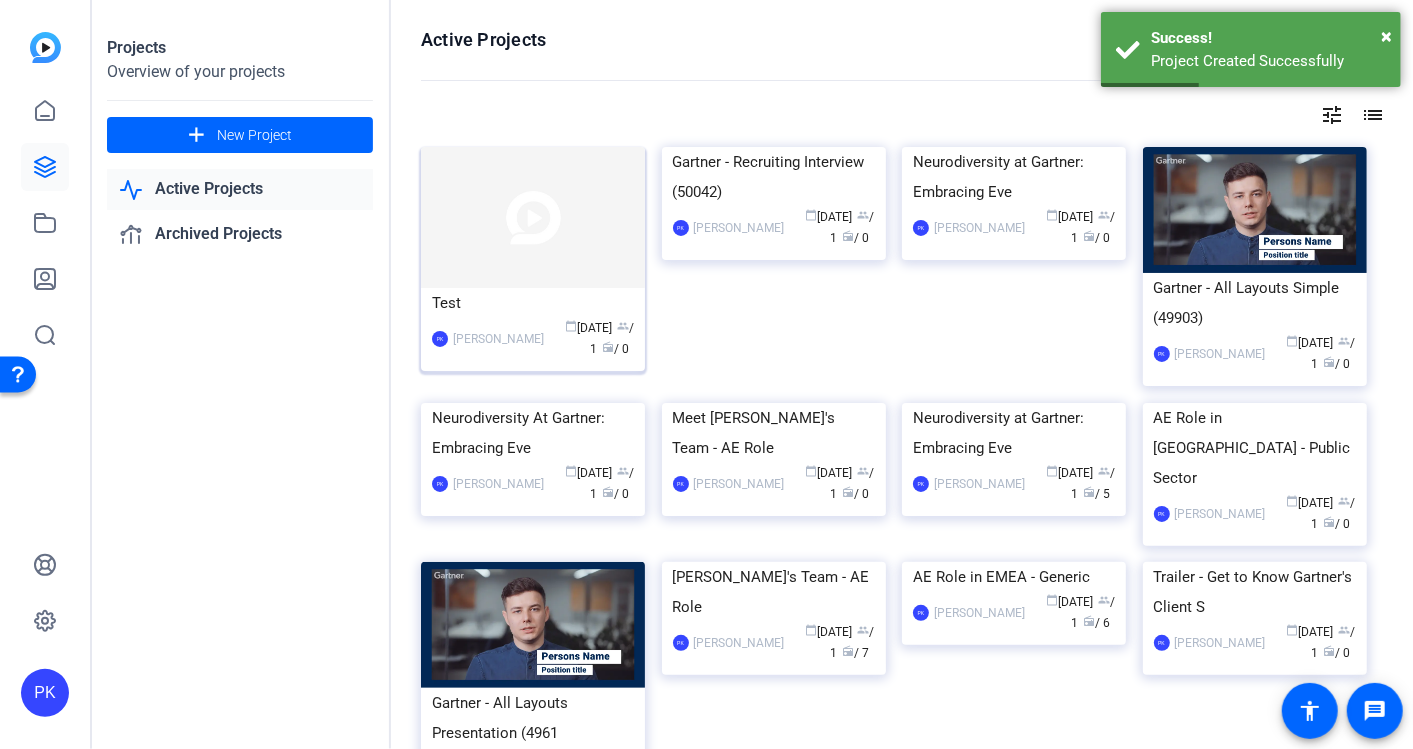 click 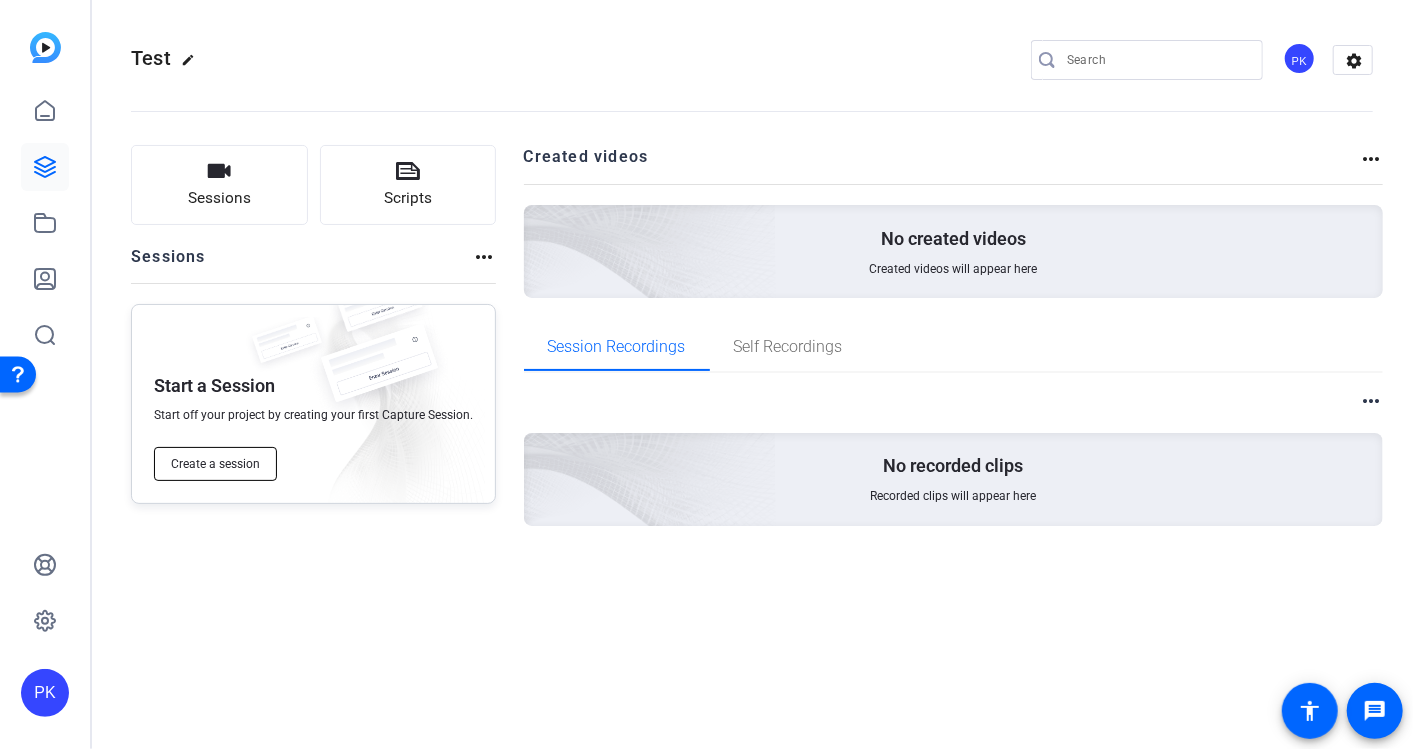 click on "Create a session" 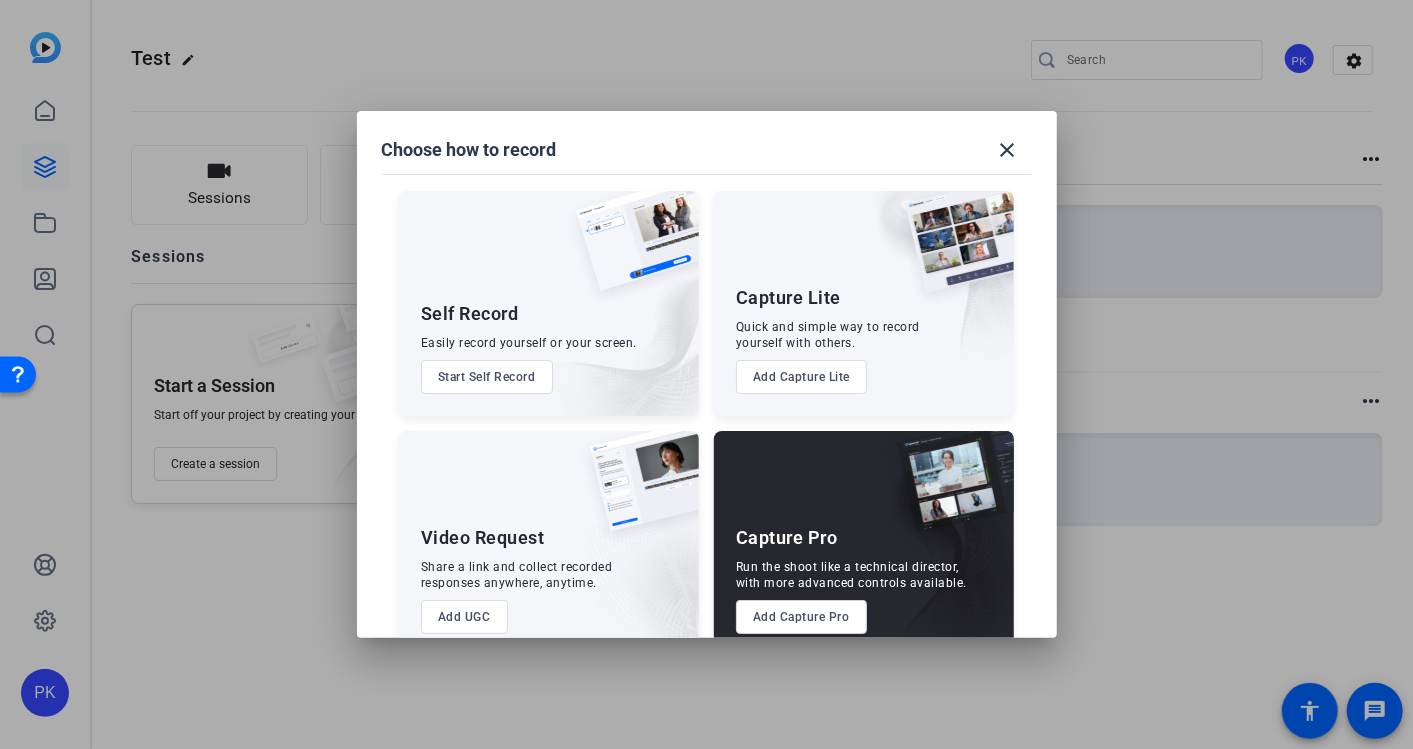 click on "Add Capture Lite" at bounding box center (801, 377) 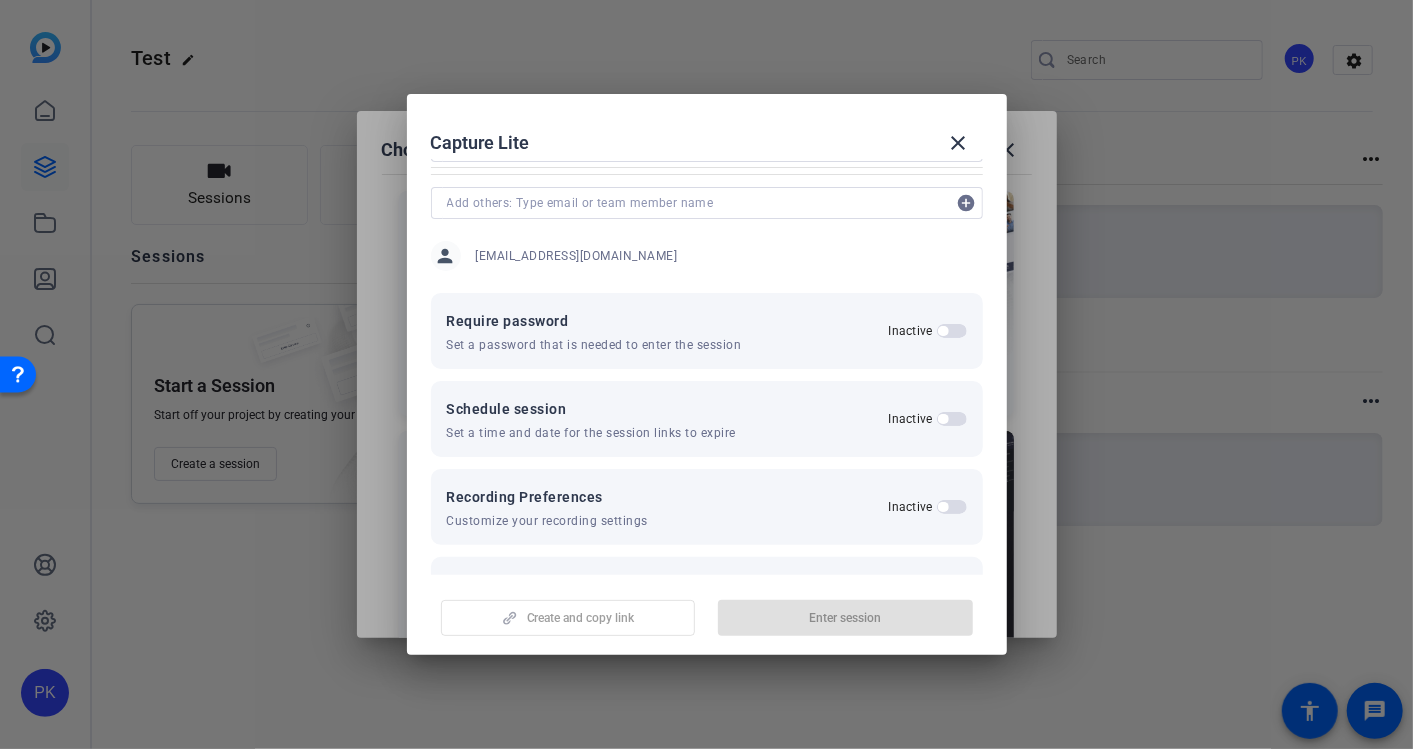 scroll, scrollTop: 0, scrollLeft: 0, axis: both 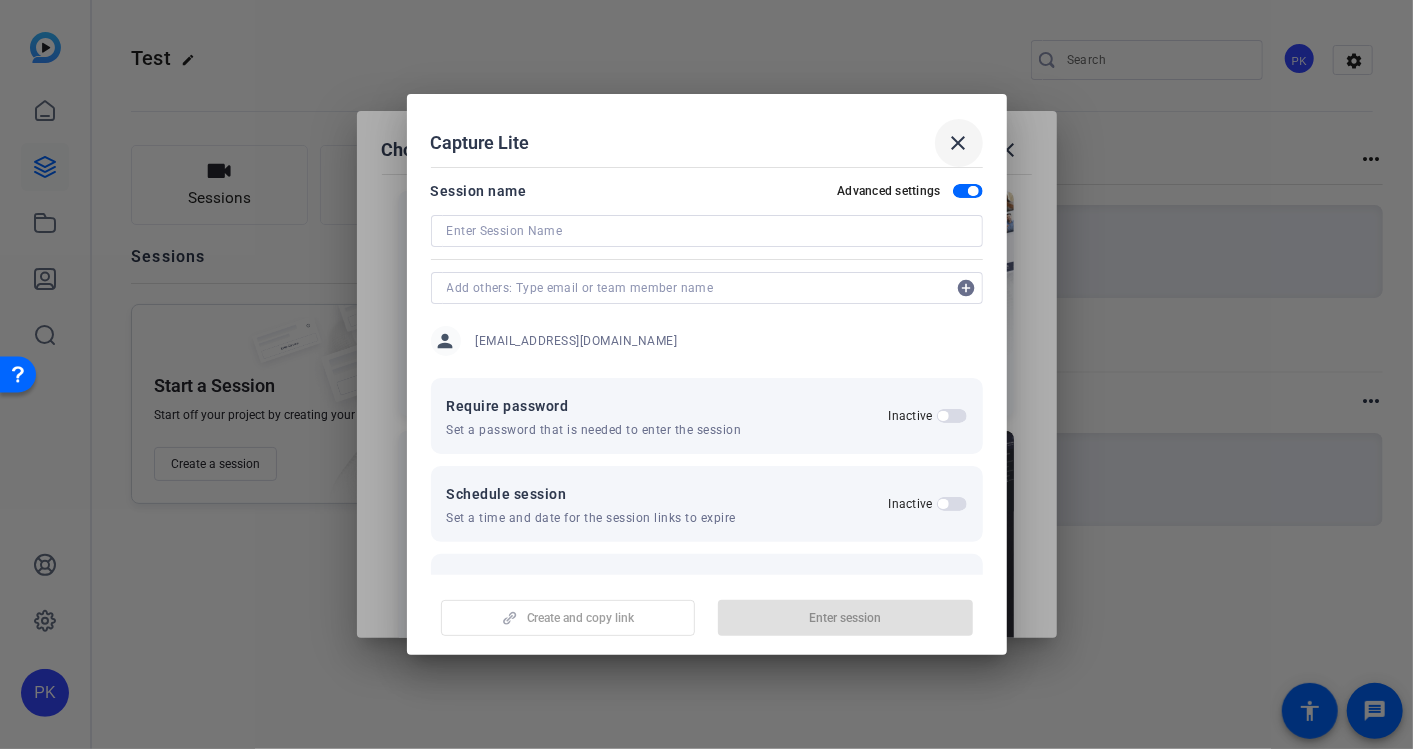 click at bounding box center (959, 143) 